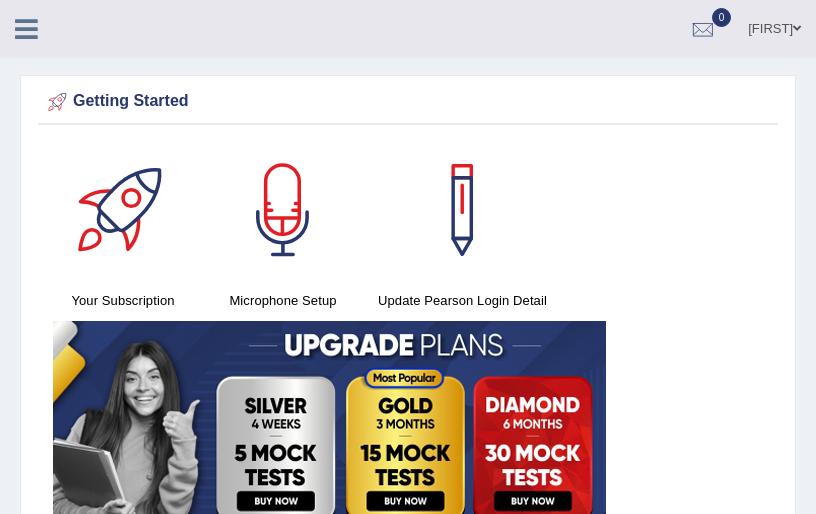scroll, scrollTop: 0, scrollLeft: 0, axis: both 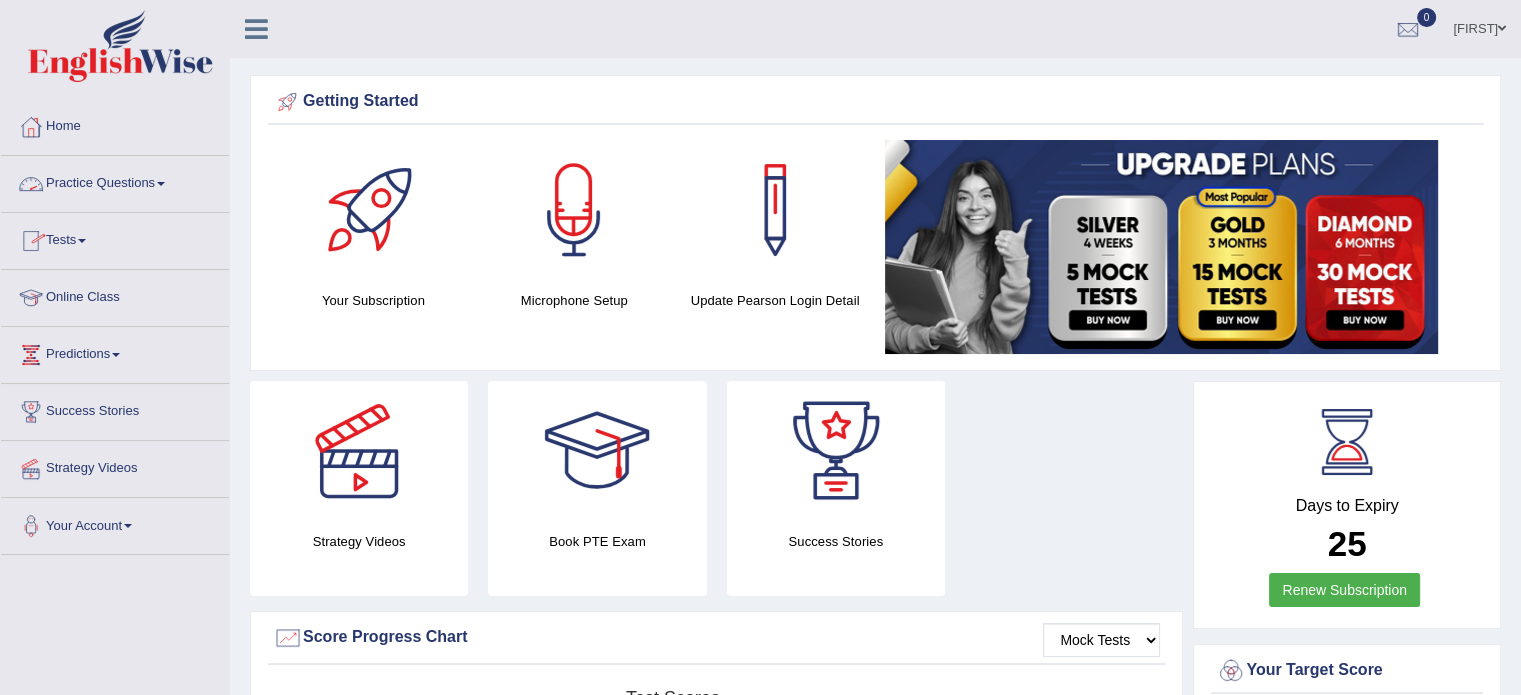 click at bounding box center [161, 184] 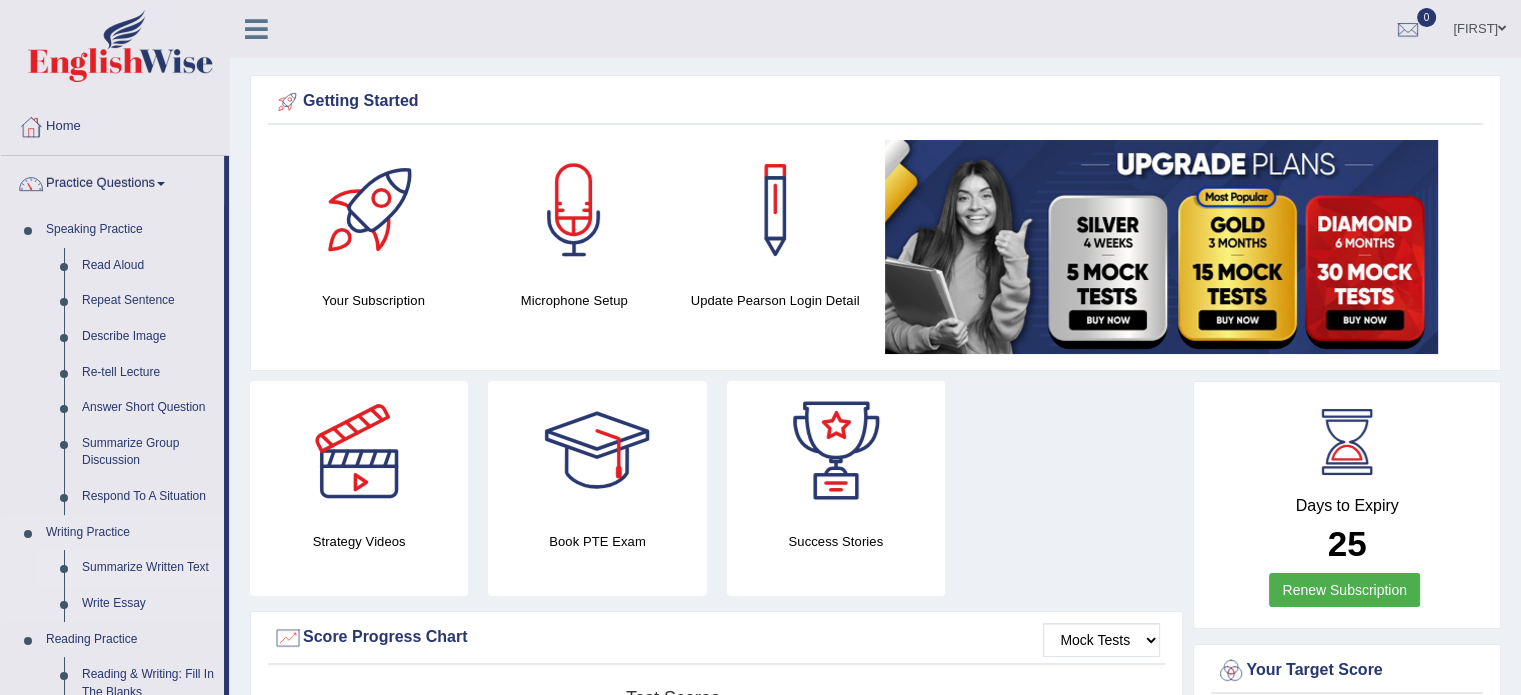 click on "Summarize Written Text" at bounding box center (148, 568) 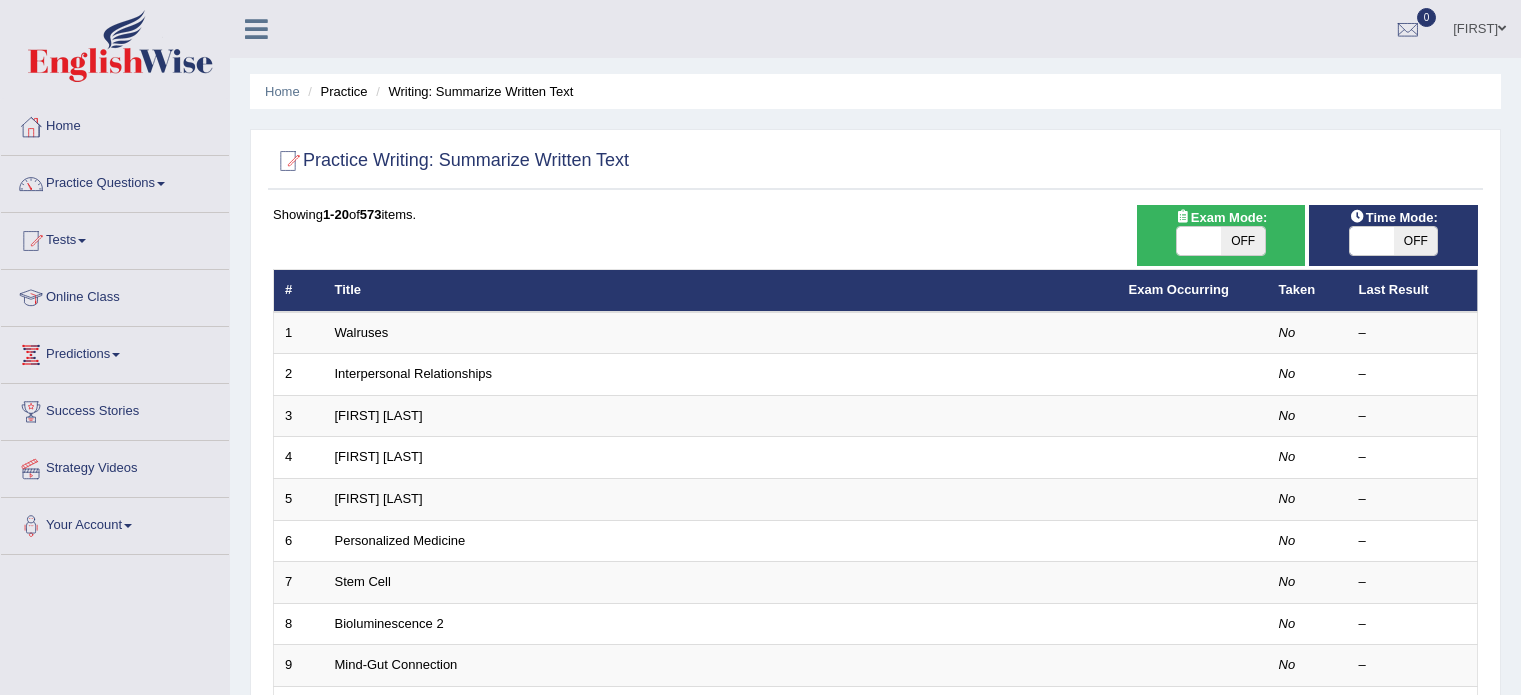 scroll, scrollTop: 0, scrollLeft: 0, axis: both 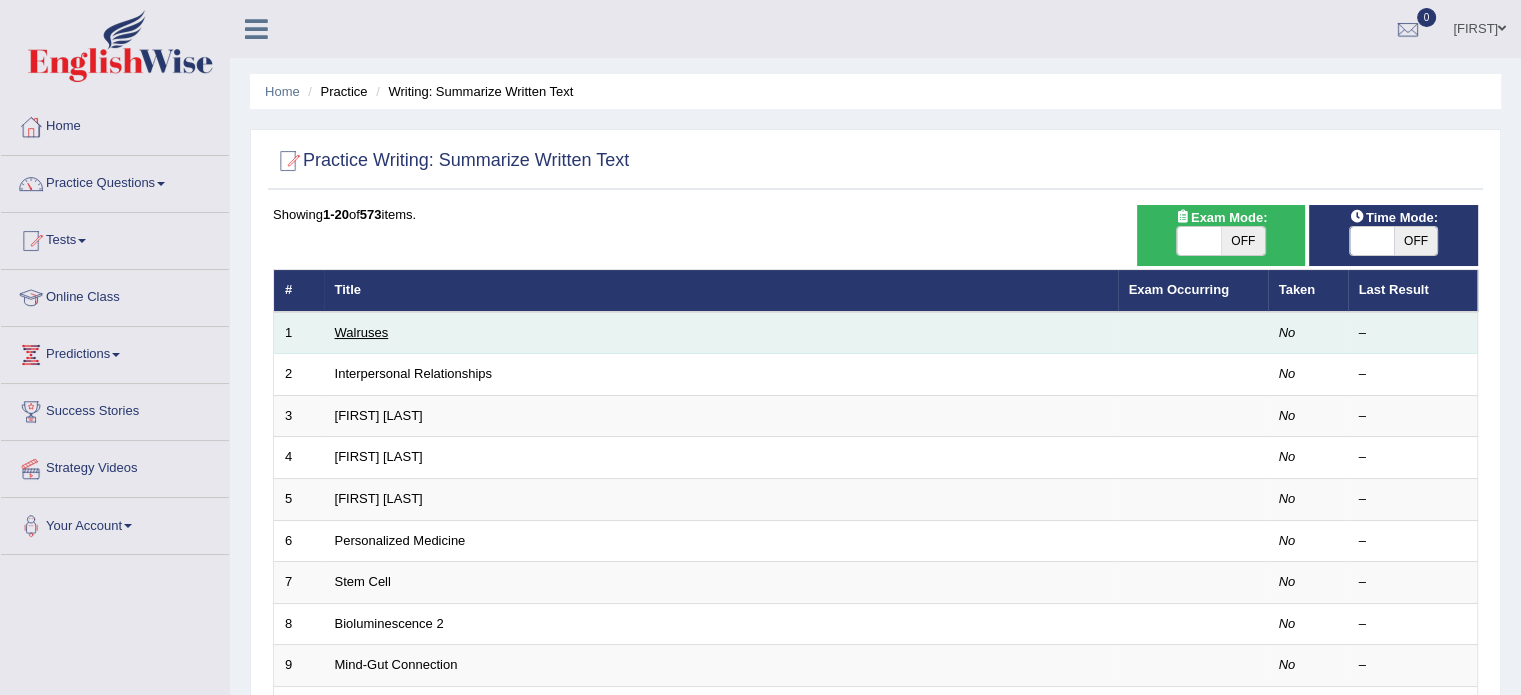 click on "Walruses" at bounding box center [362, 332] 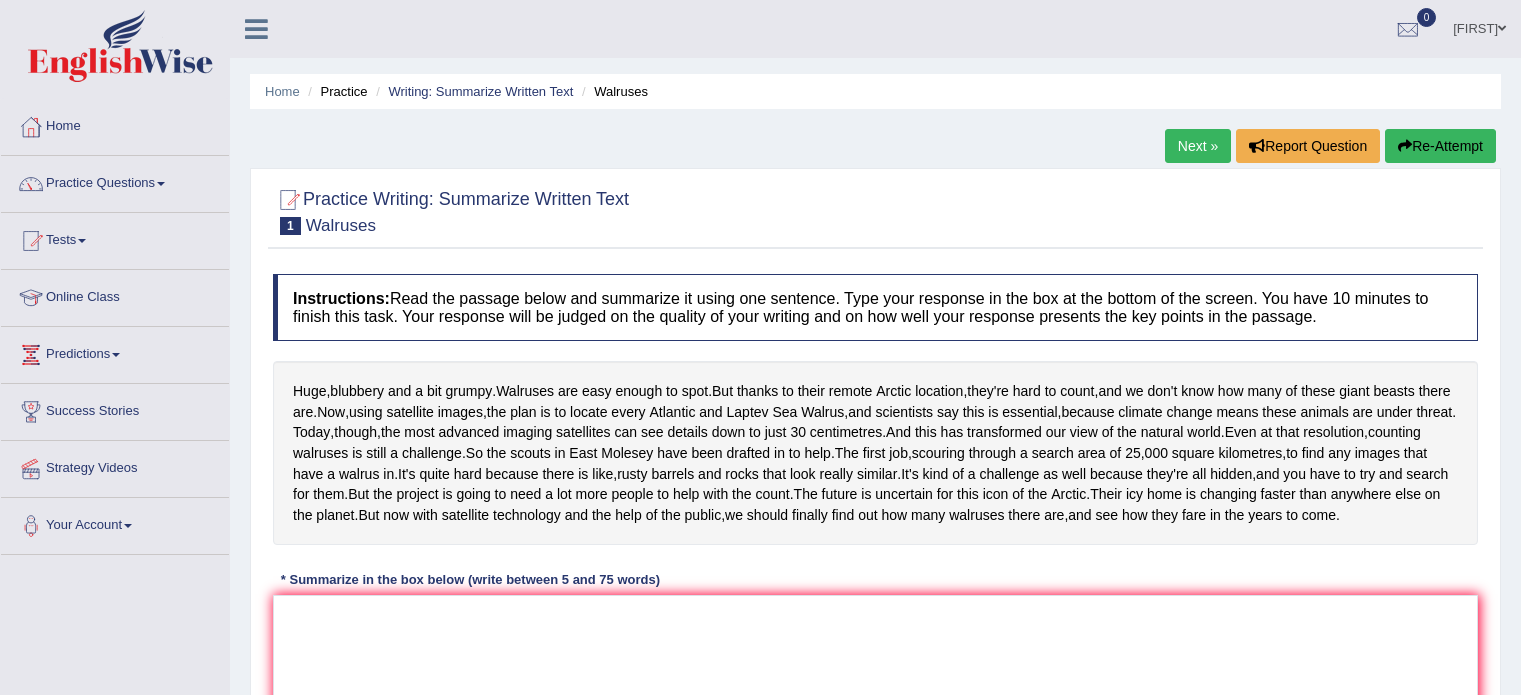 scroll, scrollTop: 0, scrollLeft: 0, axis: both 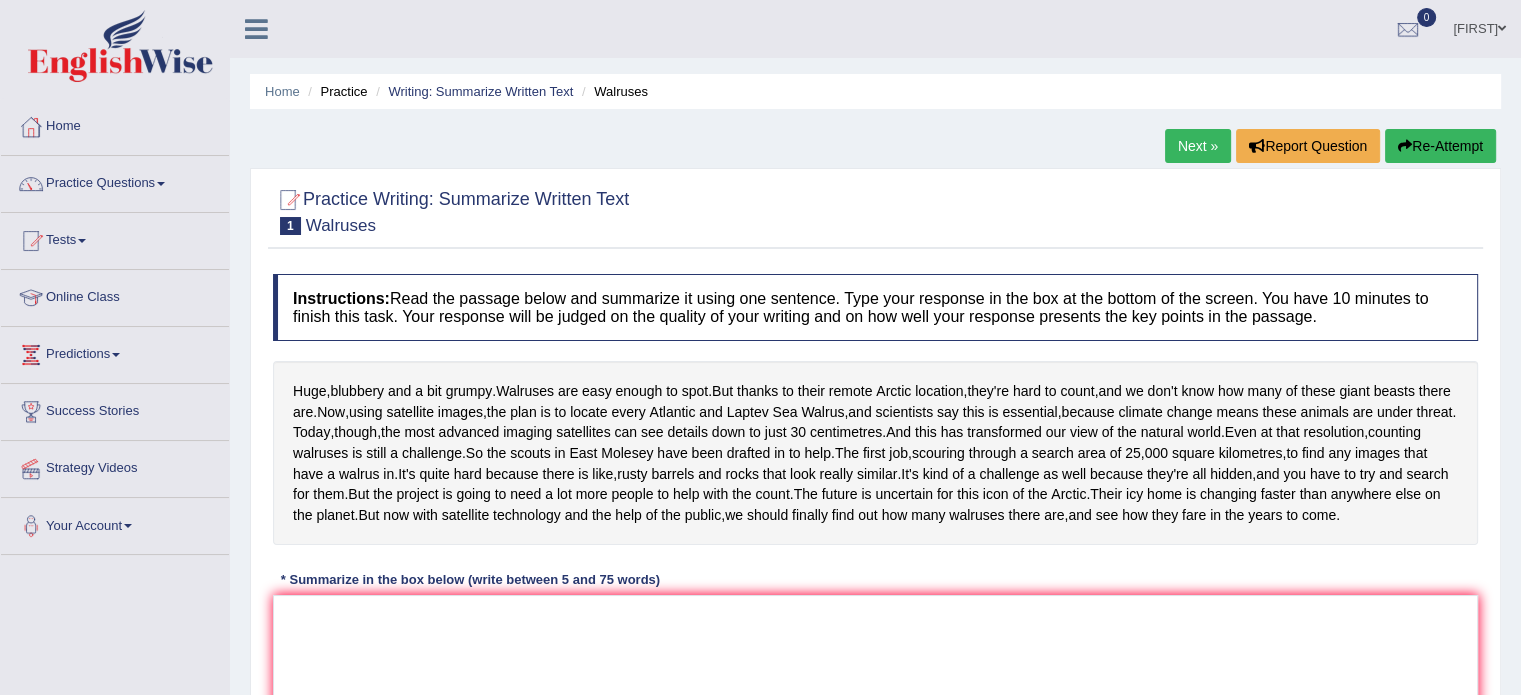 click on "Home" at bounding box center (115, 124) 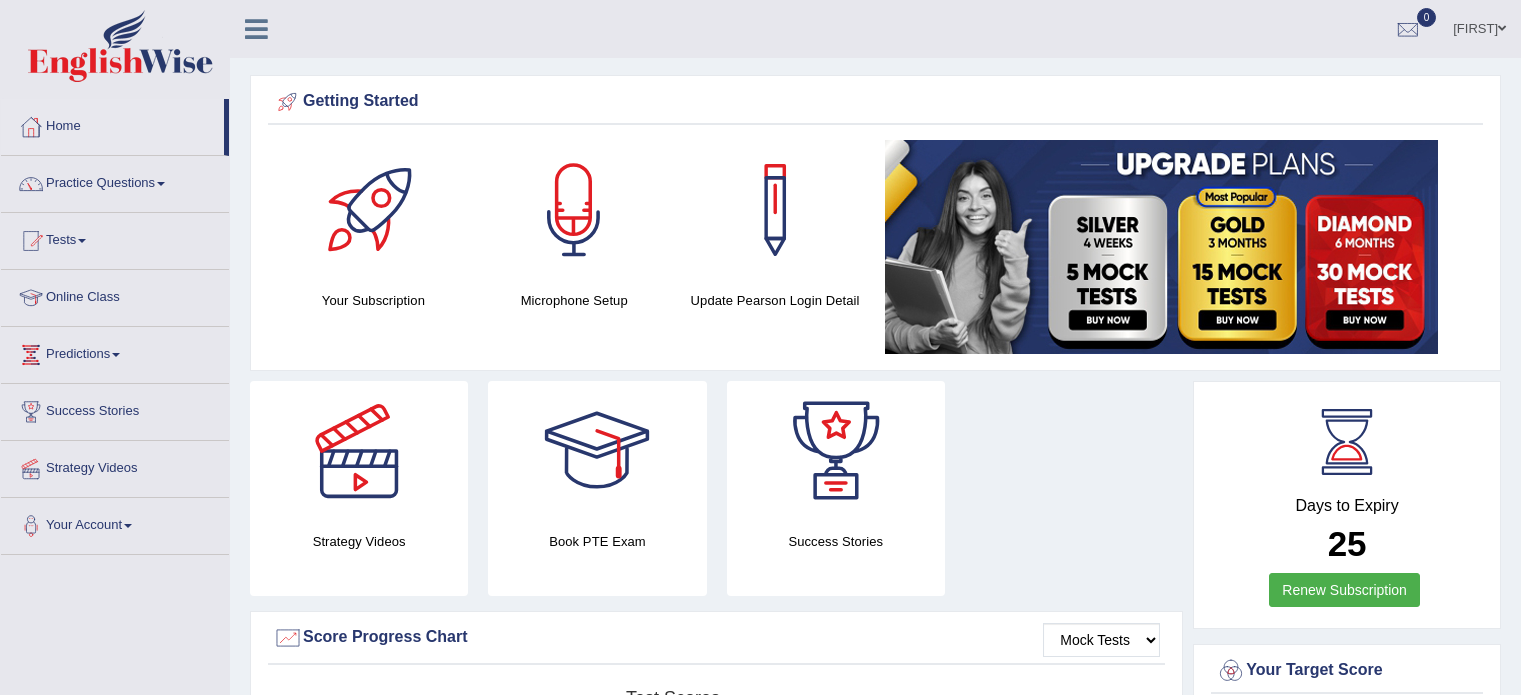 scroll, scrollTop: 0, scrollLeft: 0, axis: both 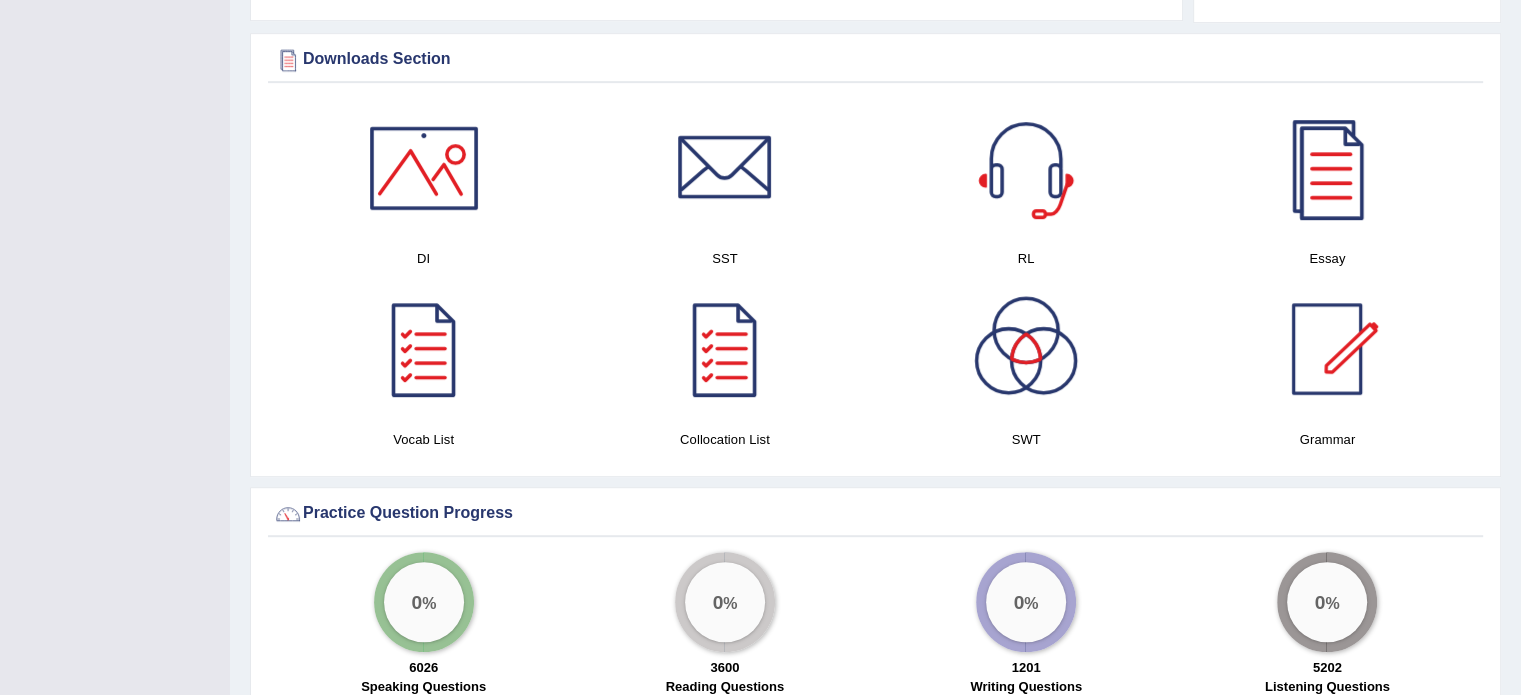 click at bounding box center (1327, 168) 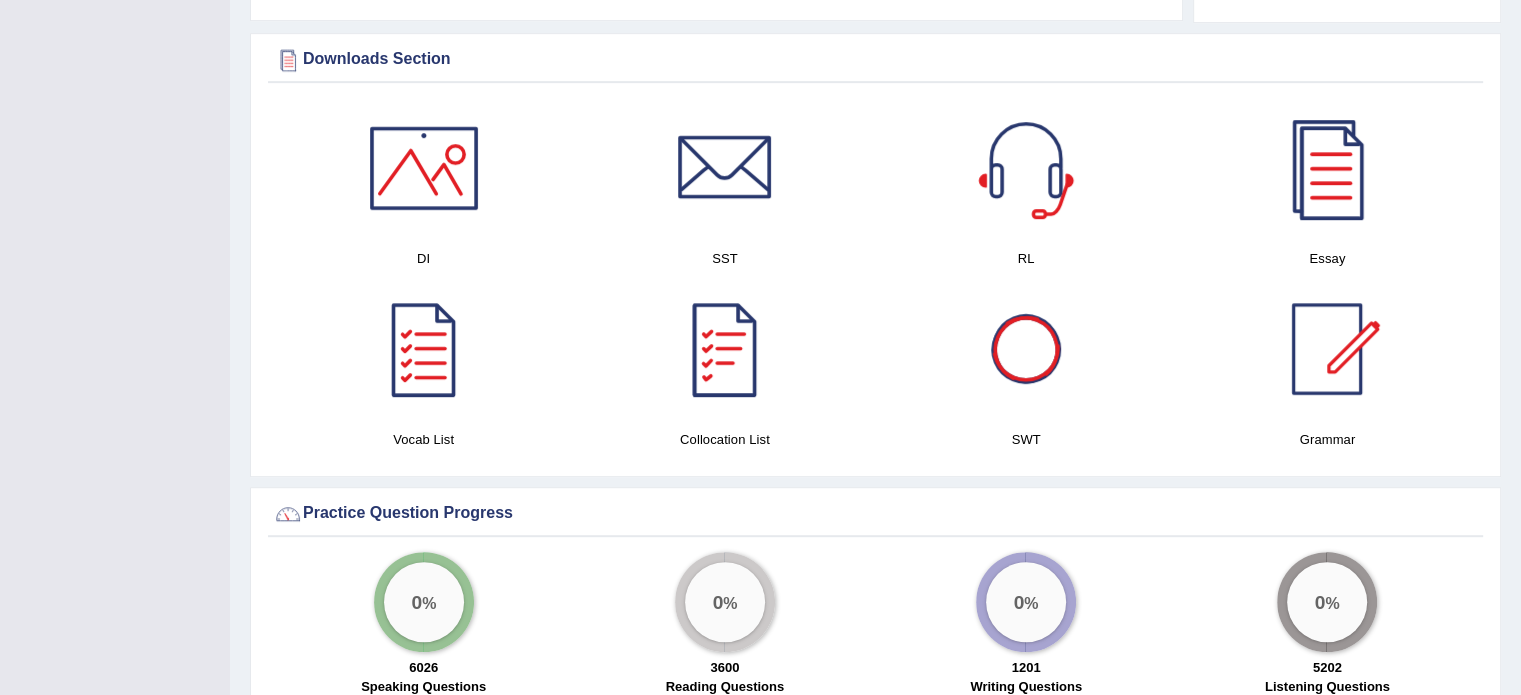 click at bounding box center [1026, 349] 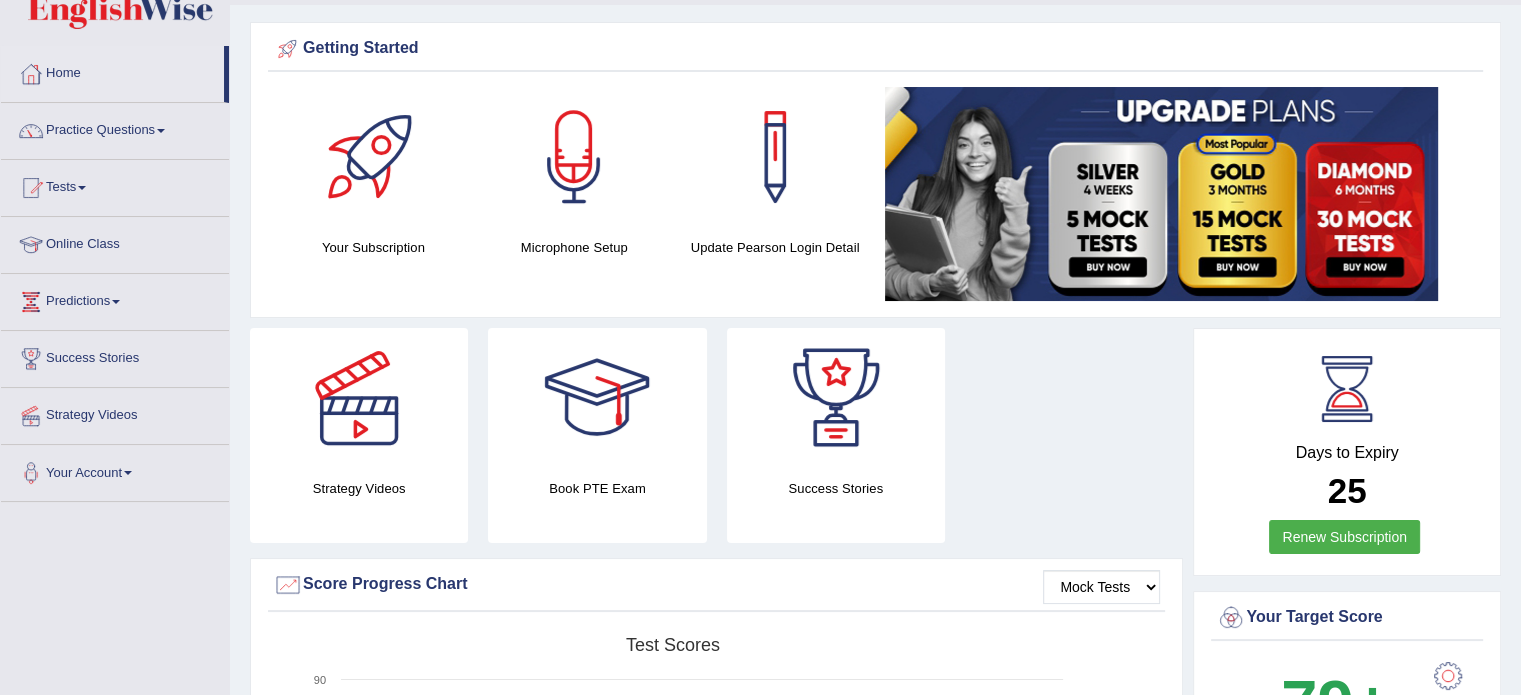 scroll, scrollTop: 0, scrollLeft: 0, axis: both 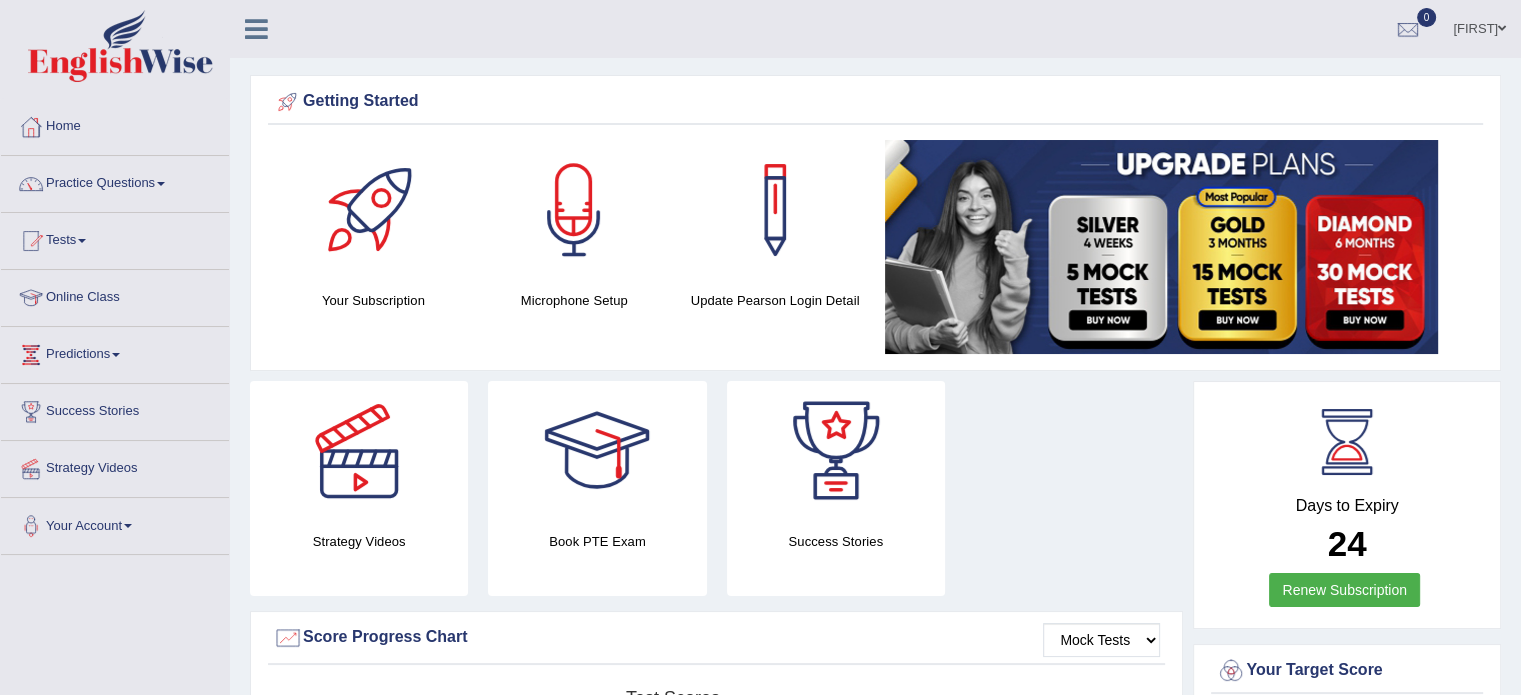 click on "Your Account" at bounding box center [115, 523] 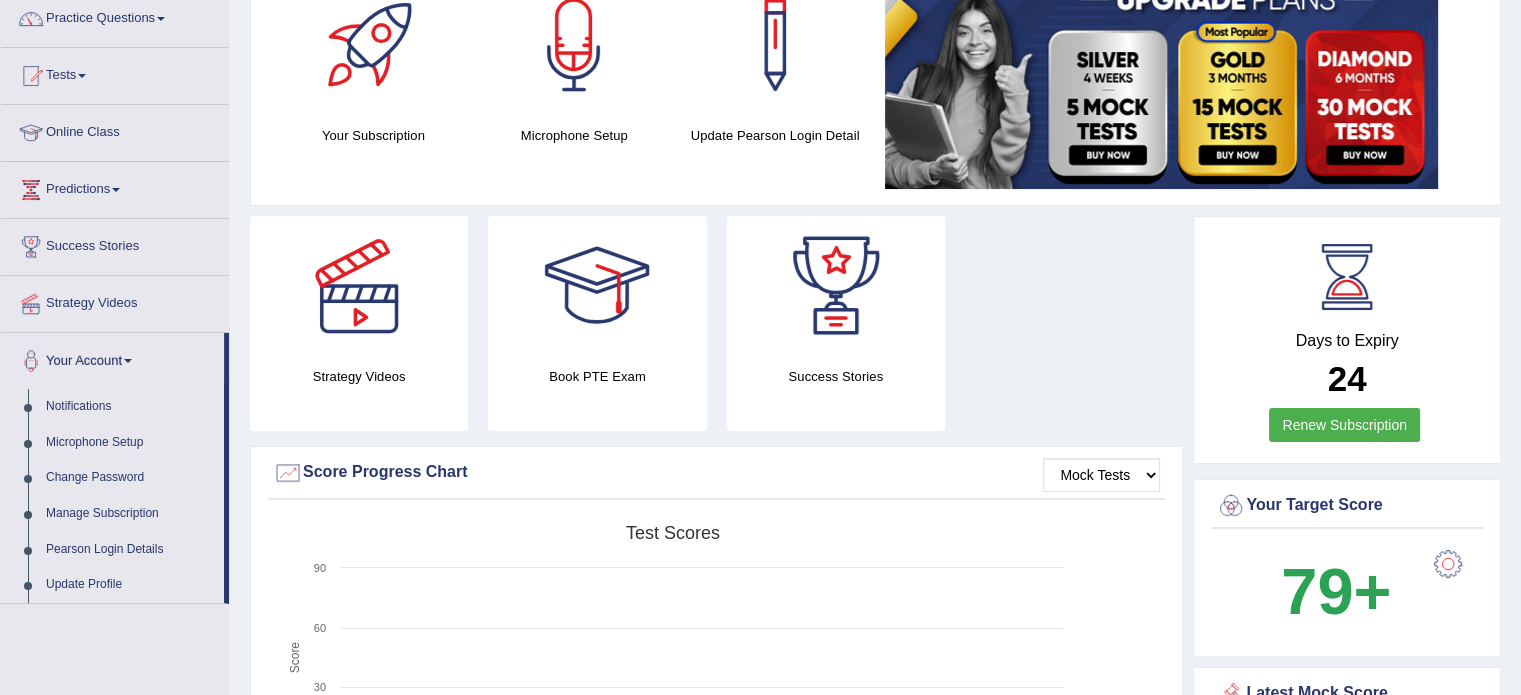 scroll, scrollTop: 173, scrollLeft: 0, axis: vertical 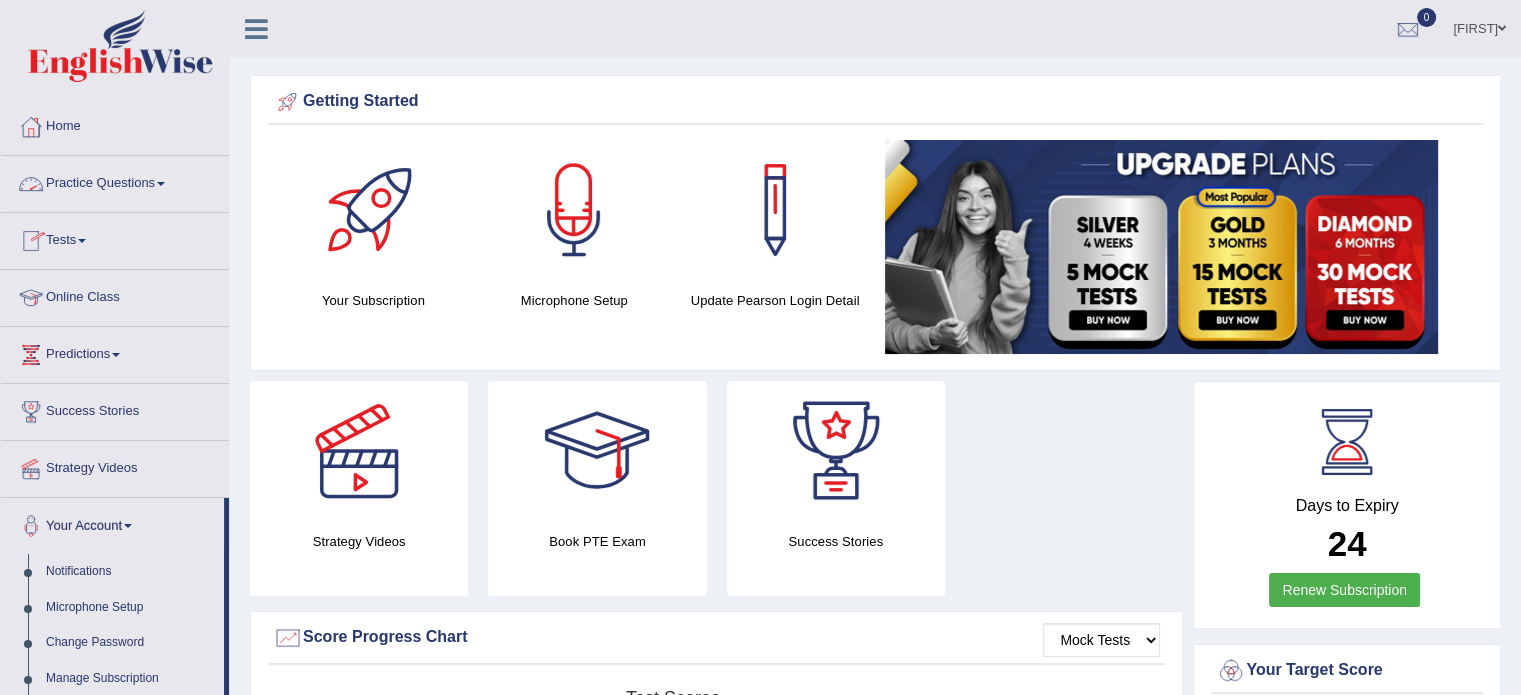 click at bounding box center [161, 184] 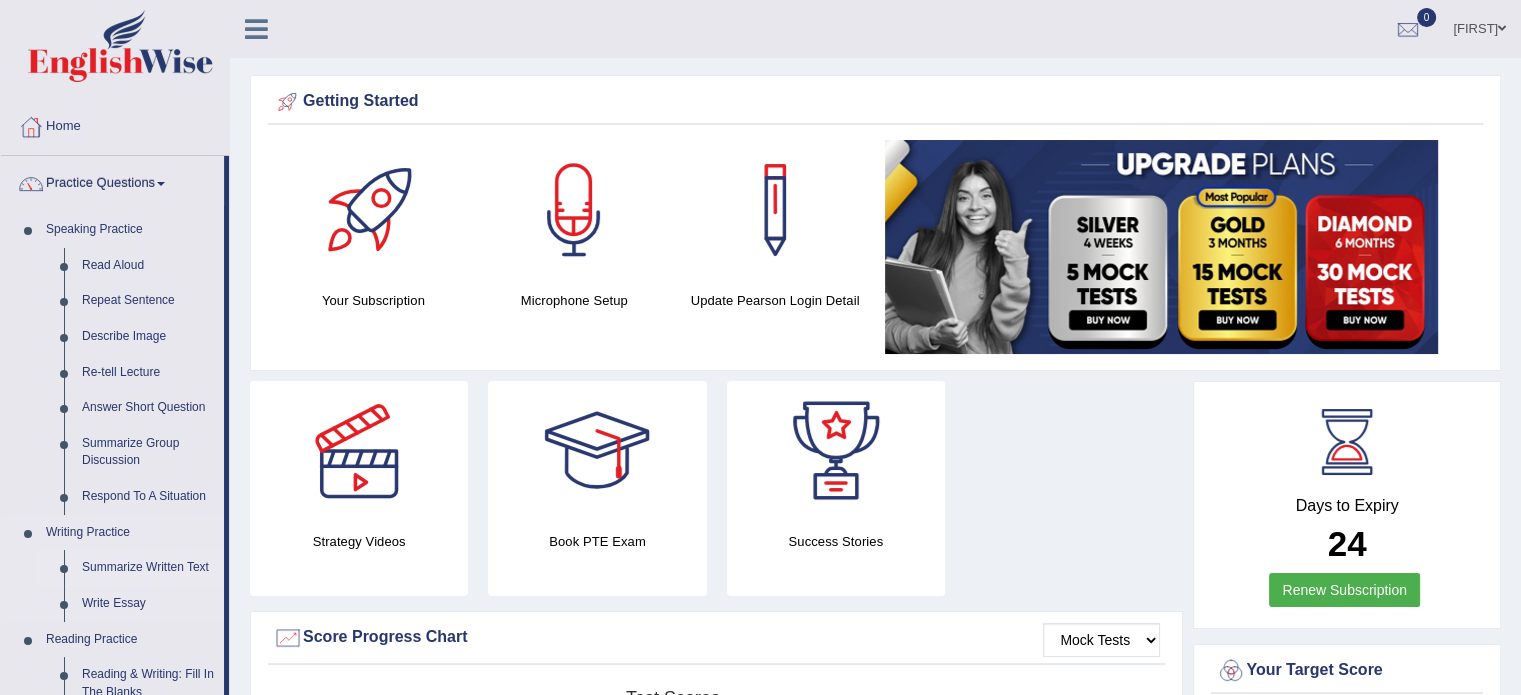 click on "Summarize Written Text" at bounding box center (148, 568) 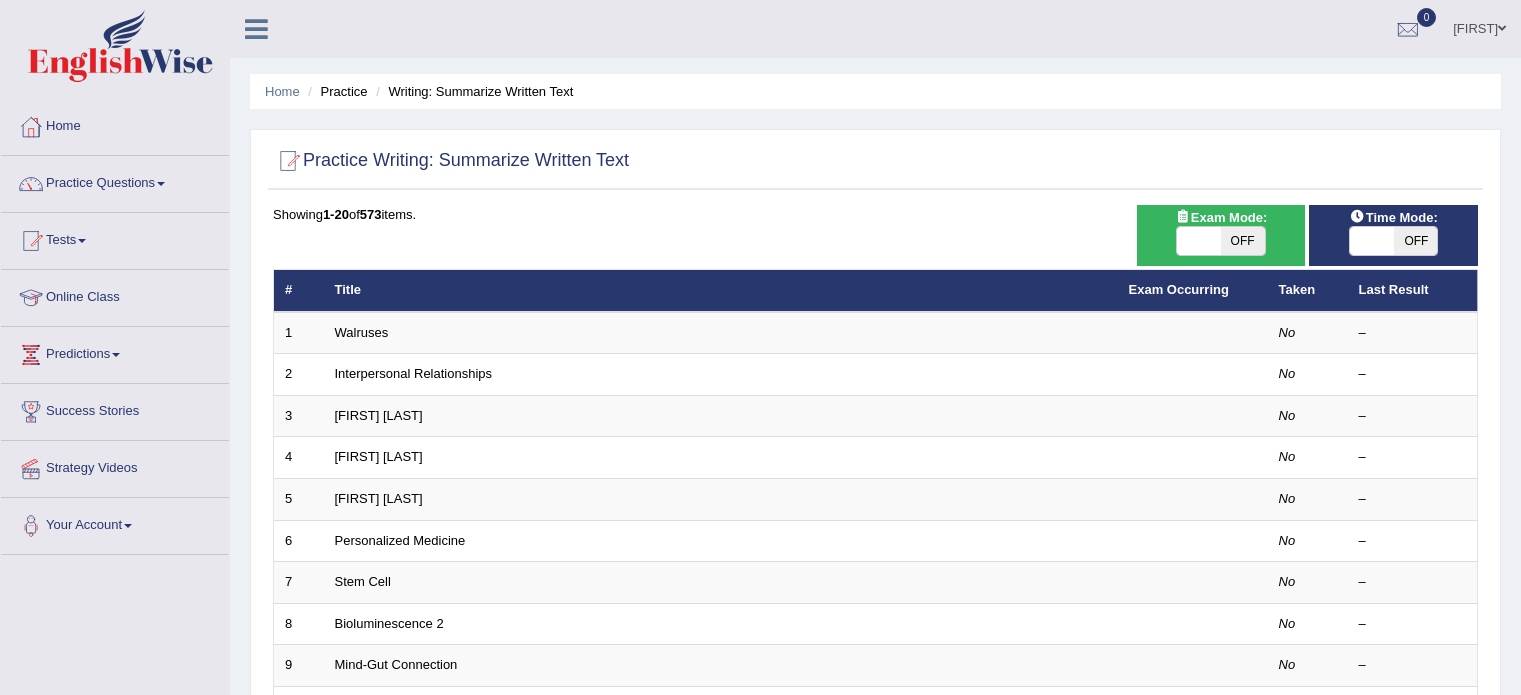 scroll, scrollTop: 0, scrollLeft: 0, axis: both 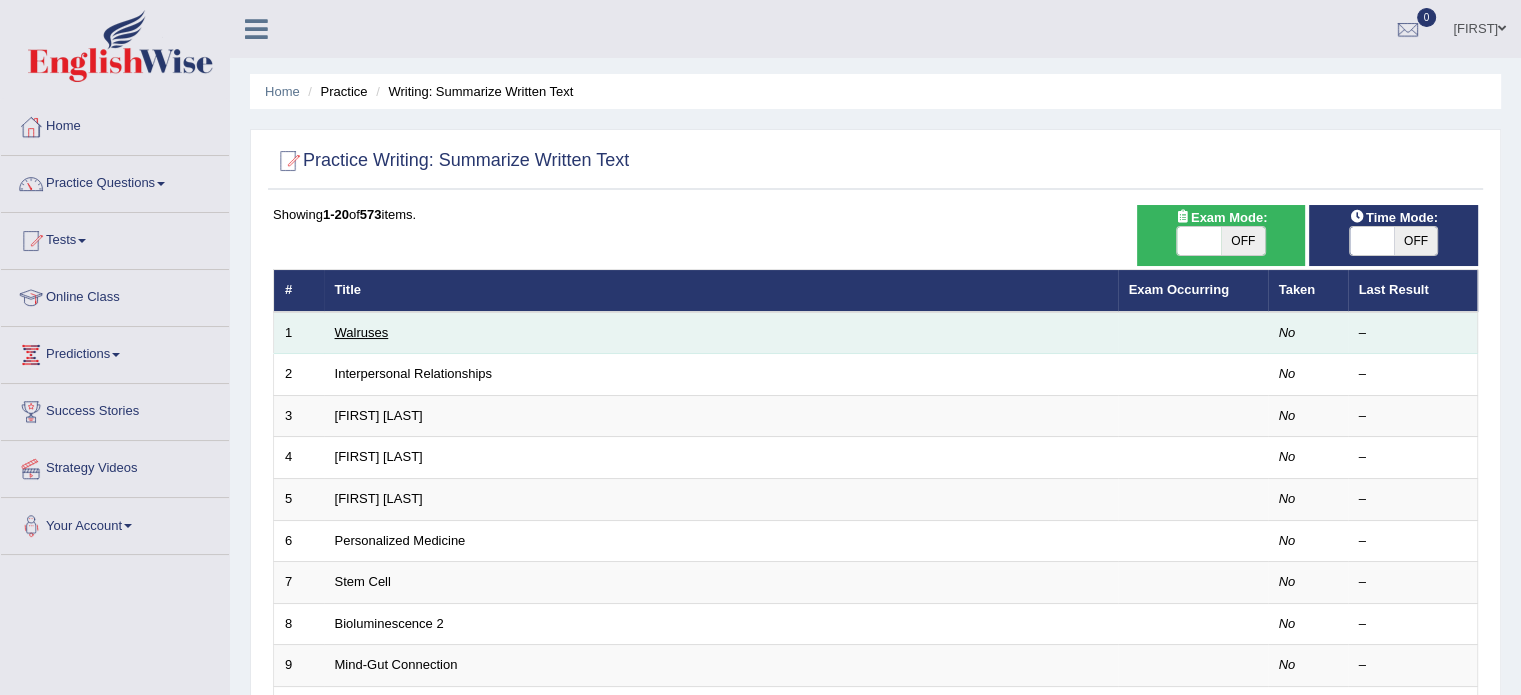 click on "Walruses" at bounding box center [362, 332] 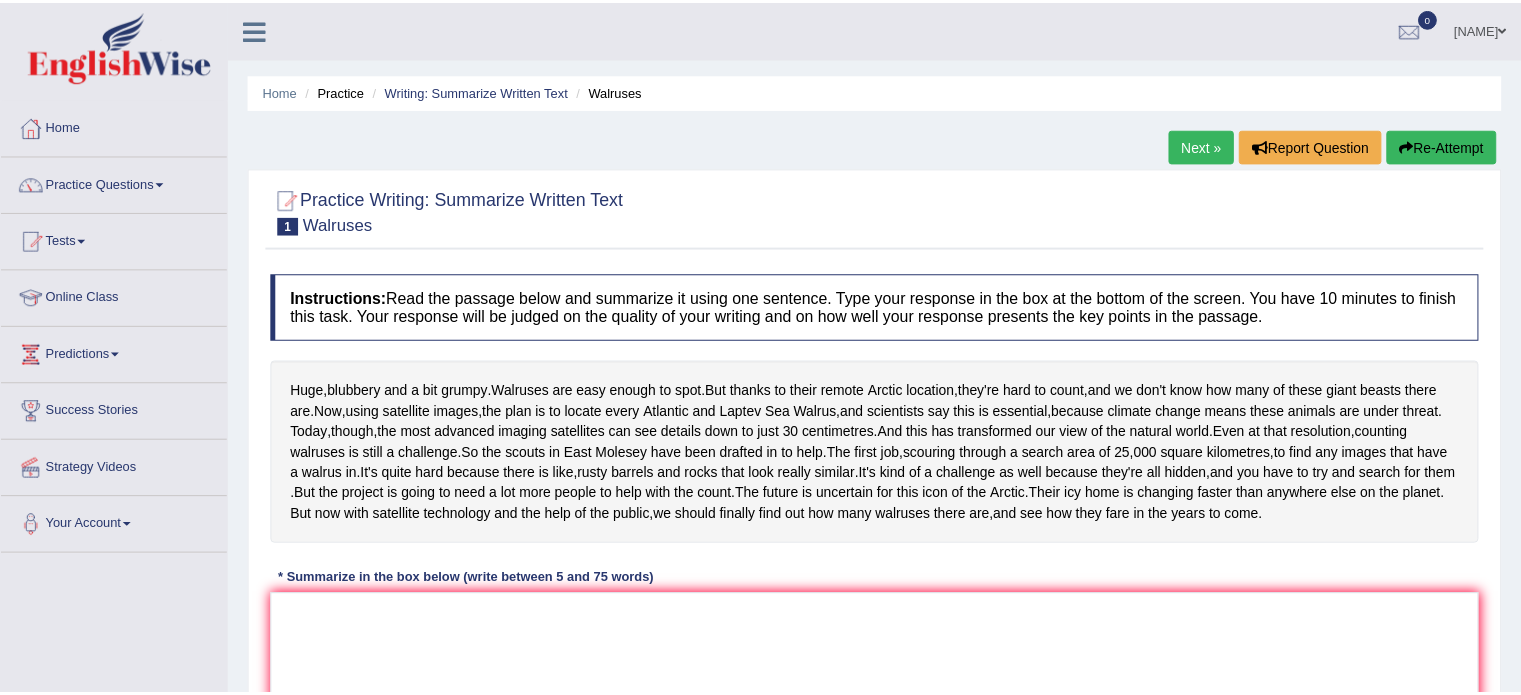 scroll, scrollTop: 0, scrollLeft: 0, axis: both 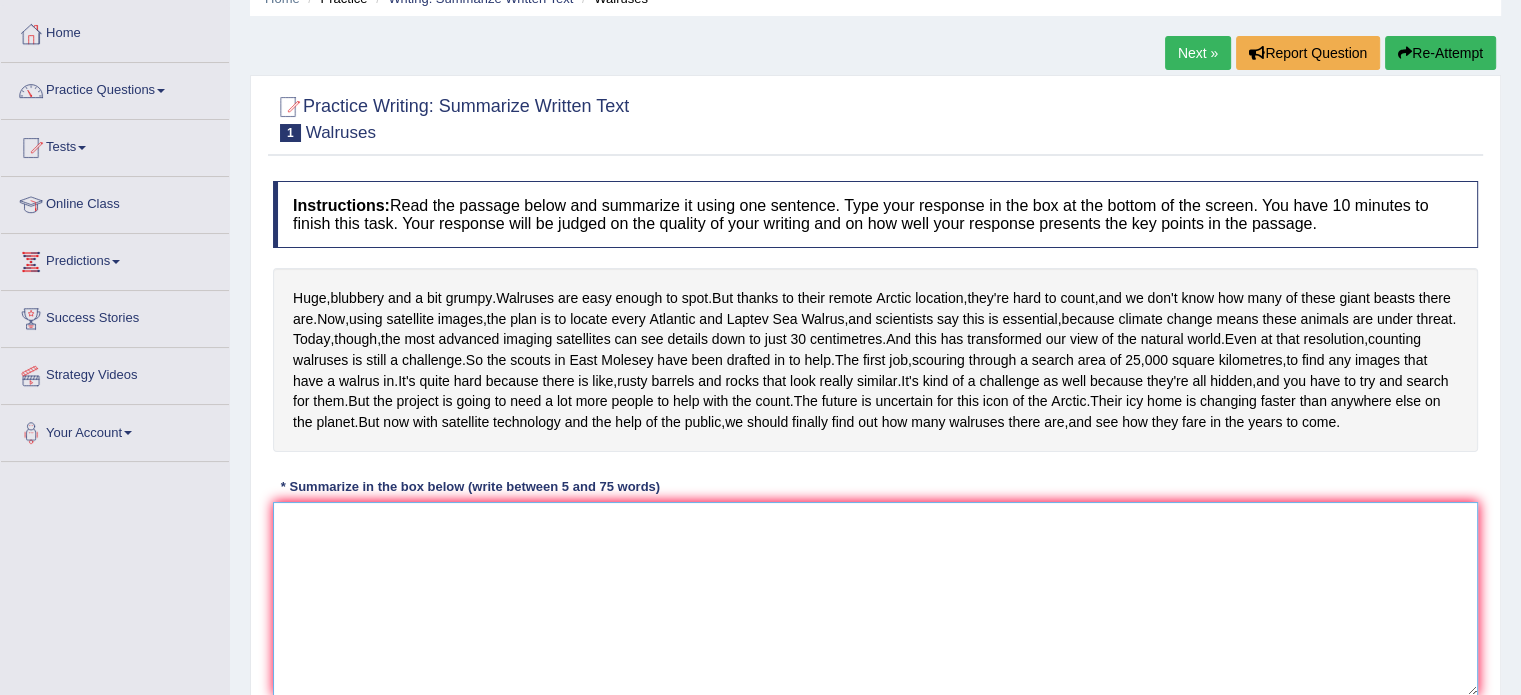 click at bounding box center [875, 599] 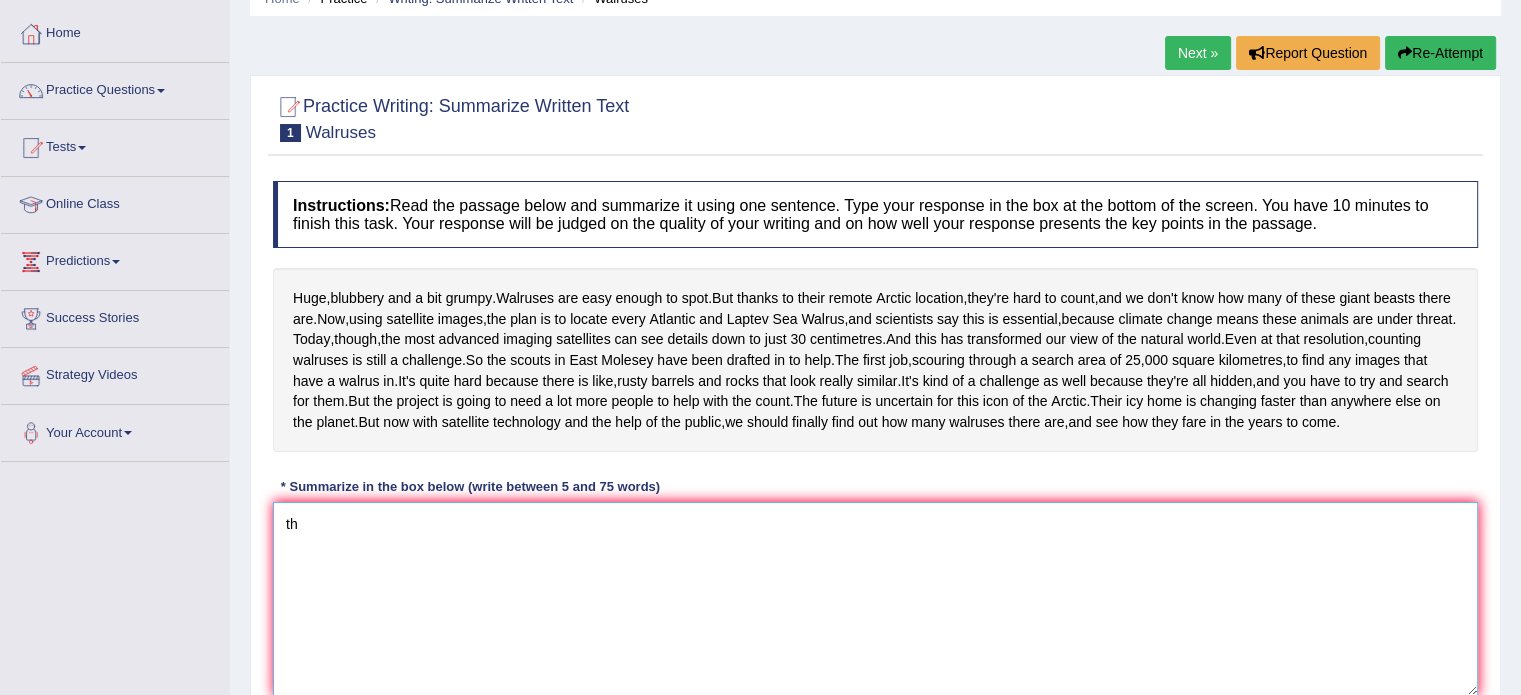 type on "t" 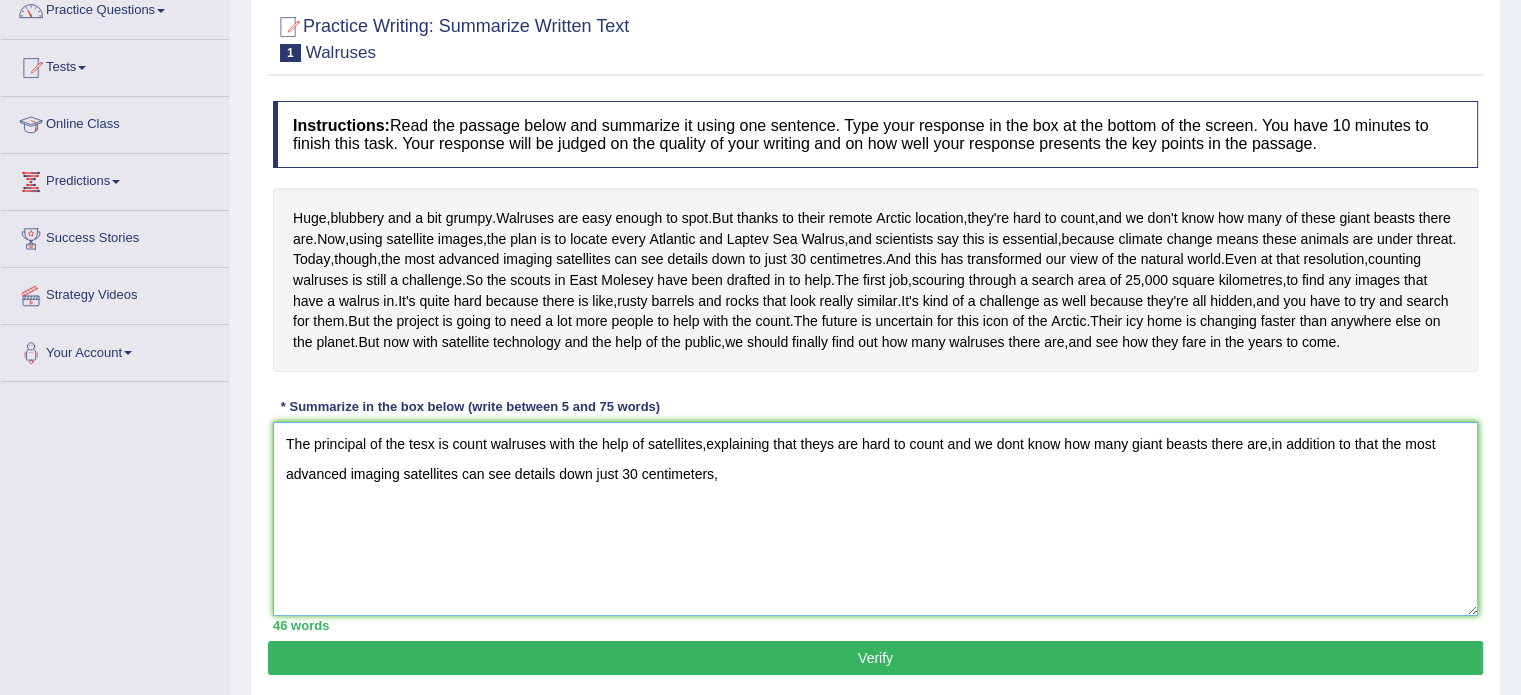 scroll, scrollTop: 332, scrollLeft: 0, axis: vertical 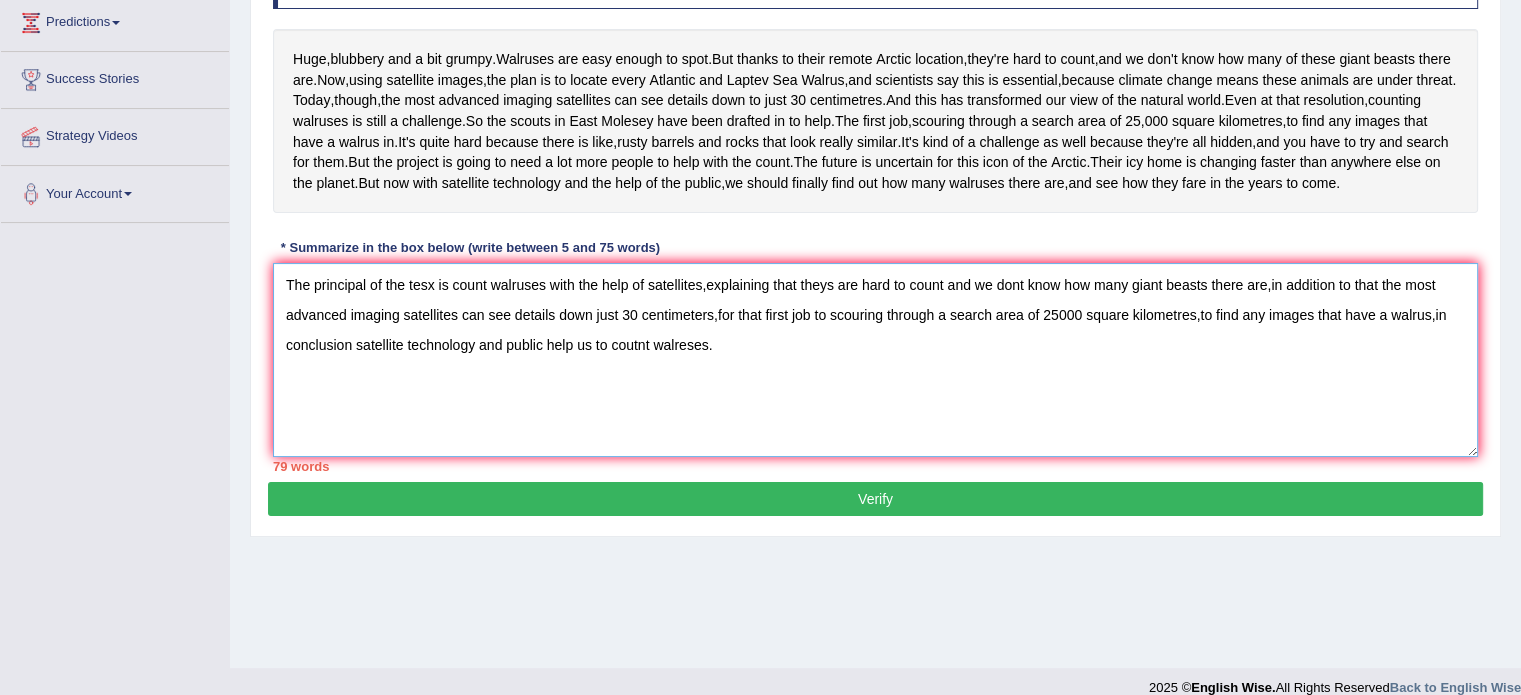 click on "The principal of the tesx is count walruses with the help of satellites,explaining that theys are hard to count and we dont know how many giant beasts there are,in addition to that the most advanced imaging satellites can see details down just 30 centimeters,for that first job to scouring through a search area of 25000 square kilometres,to find any images that have a walrus,in conclusion satellite technology and public help us to coutnt walreses." at bounding box center [875, 360] 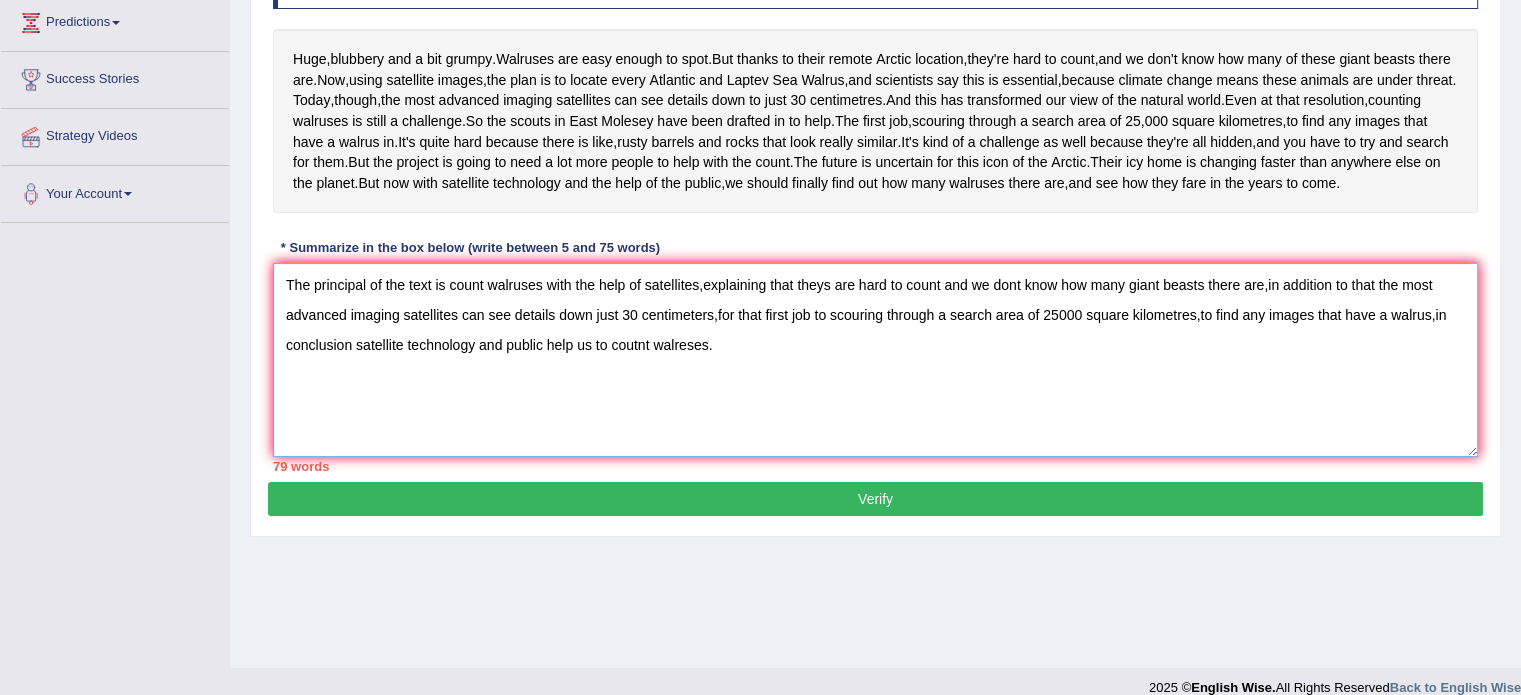 click on "The principal of the text is count walruses with the help of satellites,explaining that theys are hard to count and we dont know how many giant beasts there are,in addition to that the most advanced imaging satellites can see details down just 30 centimeters,for that first job to scouring through a search area of 25000 square kilometres,to find any images that have a walrus,in conclusion satellite technology and public help us to coutnt walreses." at bounding box center (875, 360) 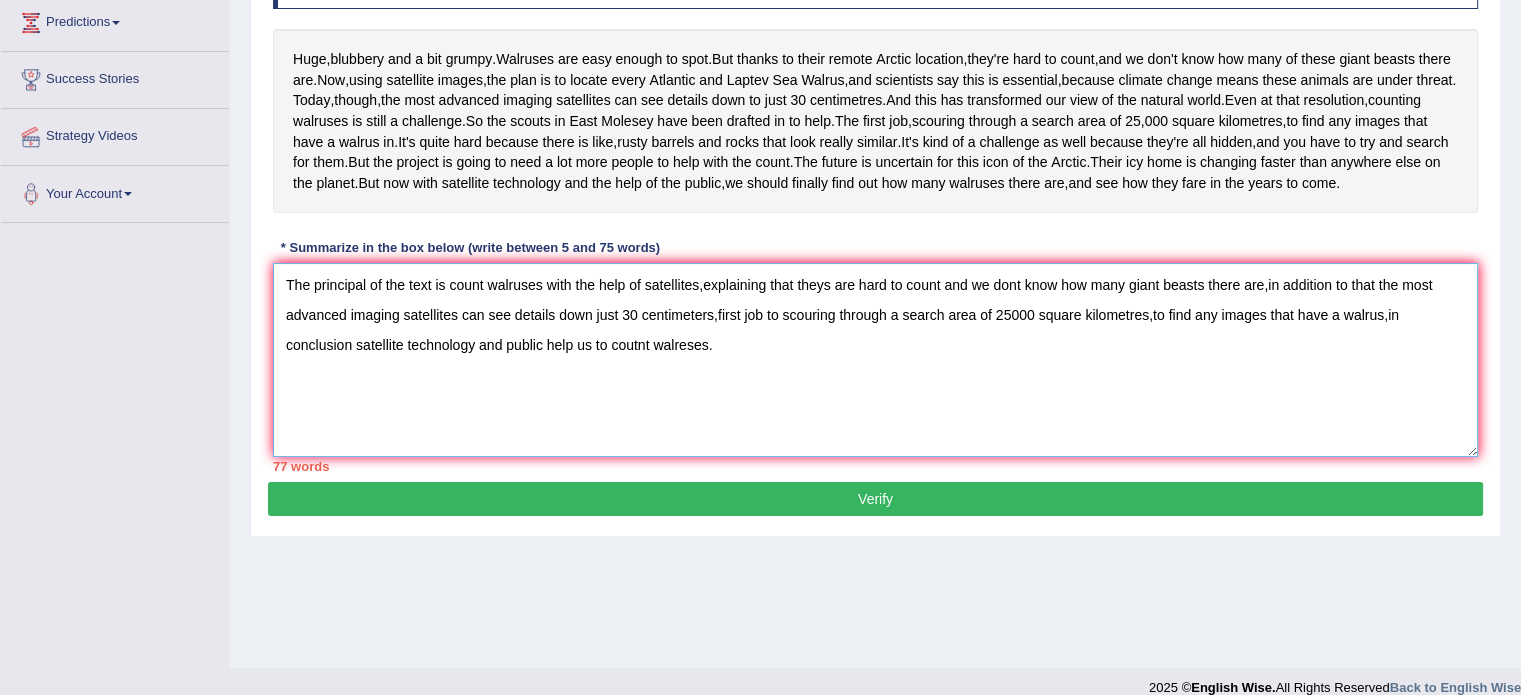click on "The principal of the text is count walruses with the help of satellites,explaining that theys are hard to count and we dont know how many giant beasts there are,in addition to that the most advanced imaging satellites can see details down just 30 centimeters,first job to scouring through a search area of 25000 square kilometres,to find any images that have a walrus,in conclusion satellite technology and public help us to coutnt walreses." at bounding box center (875, 360) 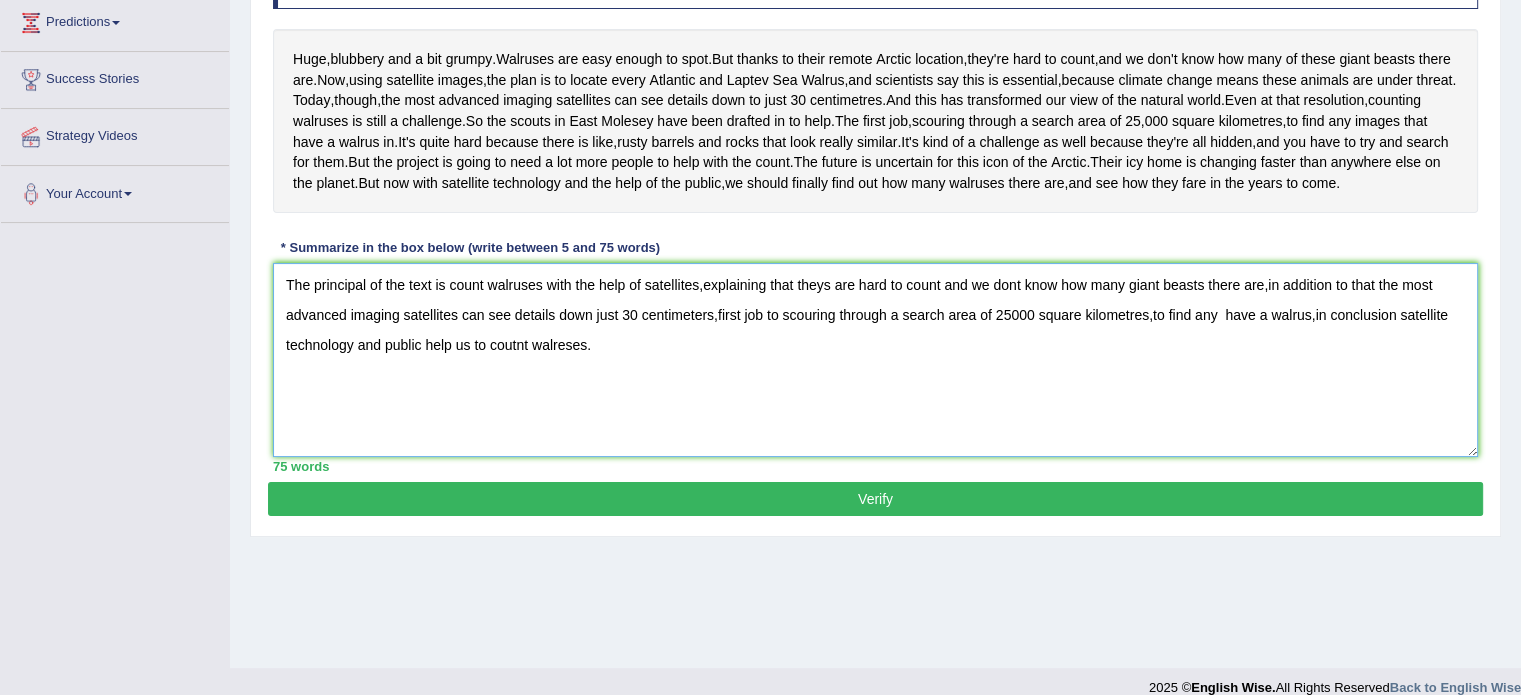 click on "The principal of the text is count walruses with the help of satellites,explaining that theys are hard to count and we dont know how many giant beasts there are,in addition to that the most advanced imaging satellites can see details down just 30 centimeters,first job to scouring through a search area of 25000 square kilometres,to find any  have a walrus,in conclusion satellite technology and public help us to coutnt walreses." at bounding box center [875, 360] 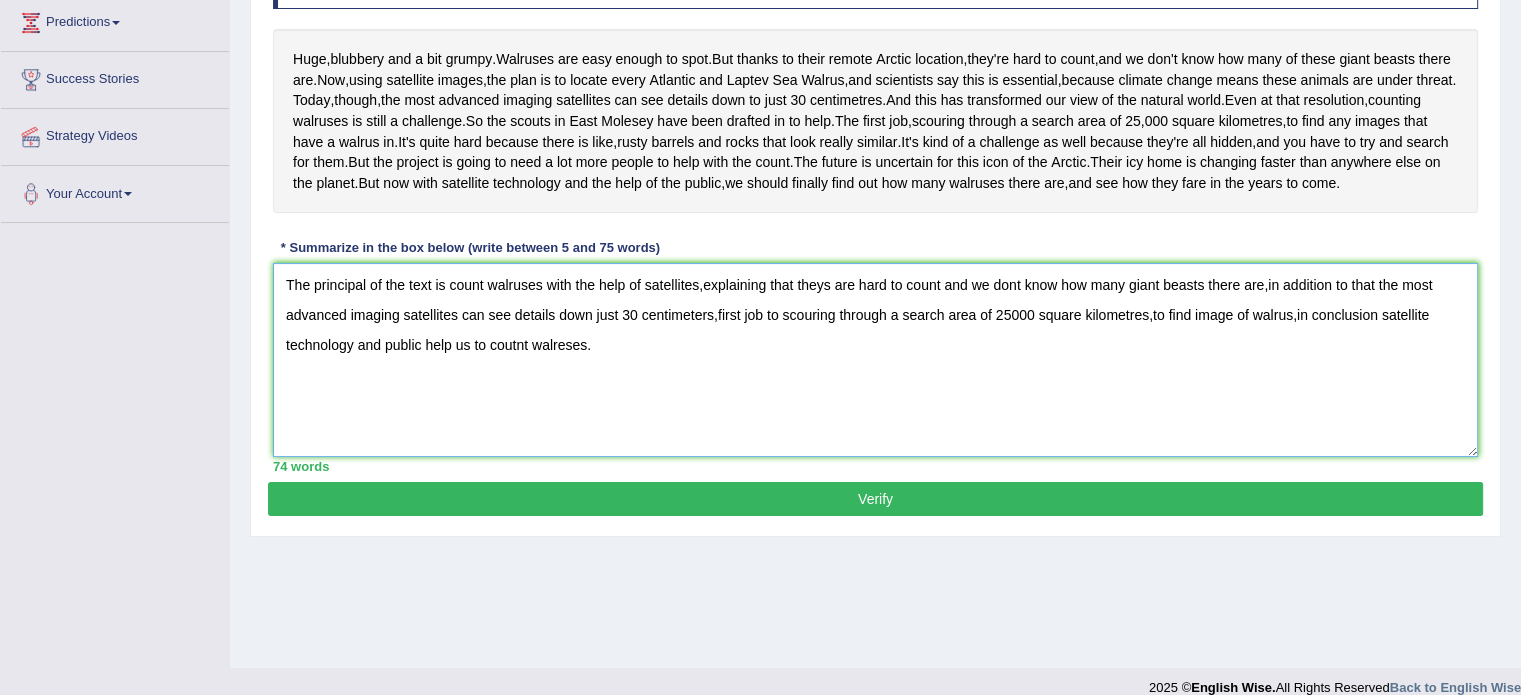type on "The principal of the text is count walruses with the help of satellites,explaining that theys are hard to count and we dont know how many giant beasts there are,in addition to that the most advanced imaging satellites can see details down just 30 centimeters,first job to scouring through a search area of 25000 square kilometres,to find image of walrus,in conclusion satellite technology and public help us to coutnt walreses." 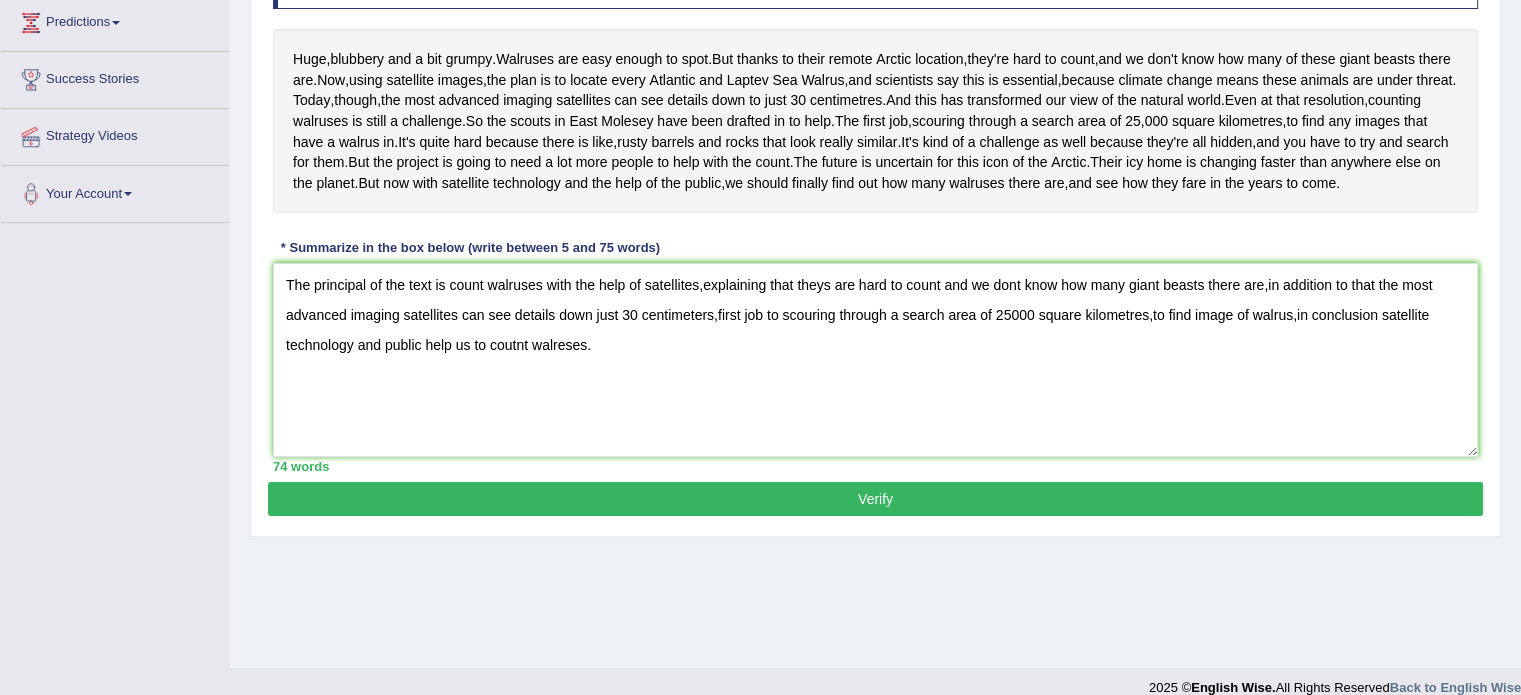 click on "Verify" at bounding box center [875, 499] 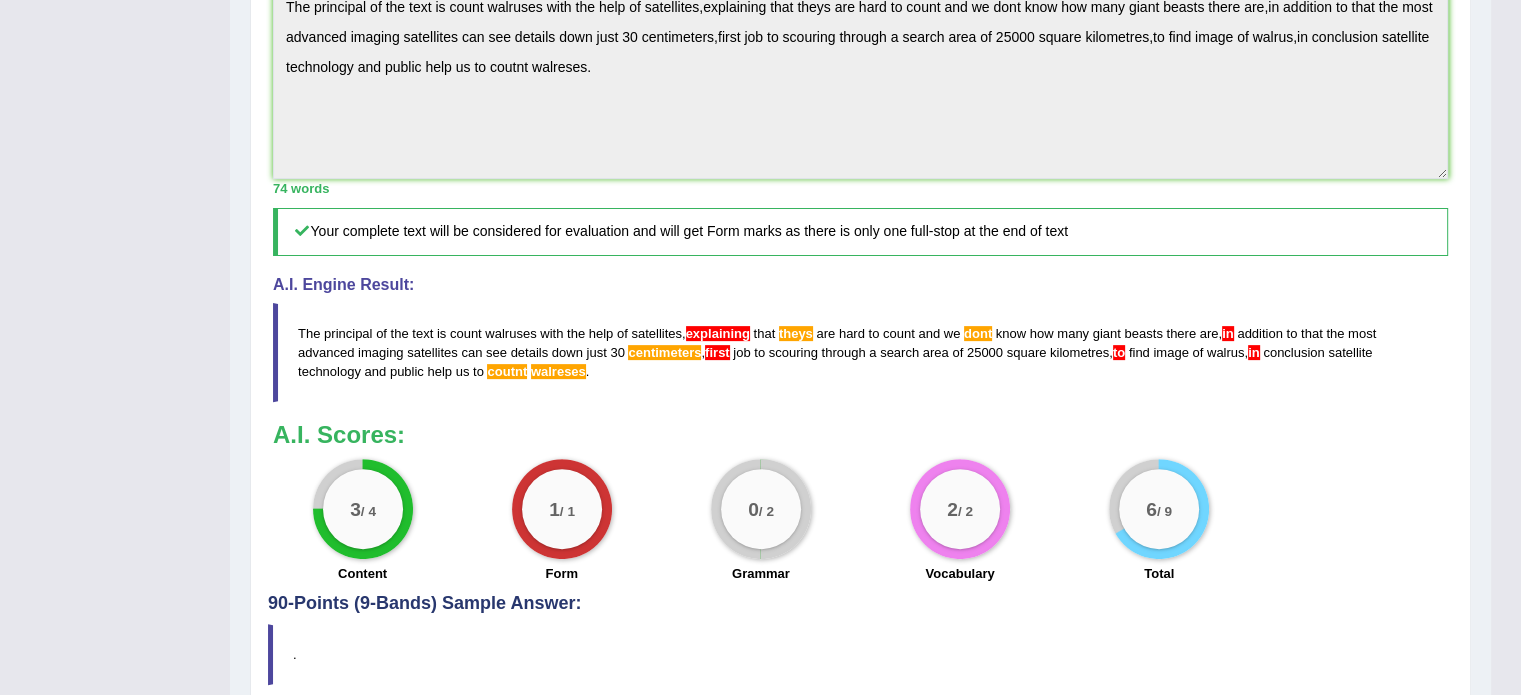 scroll, scrollTop: 612, scrollLeft: 0, axis: vertical 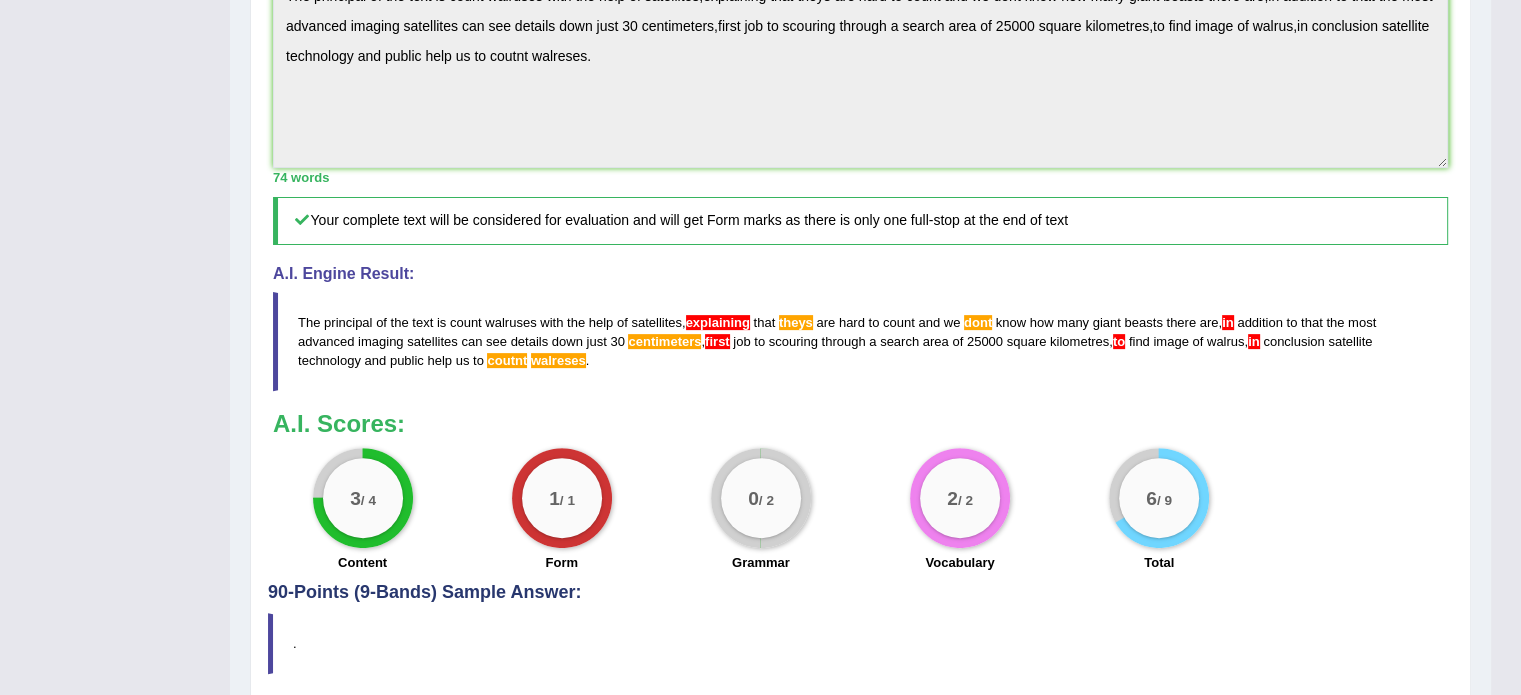 click on "explaining" at bounding box center (718, 322) 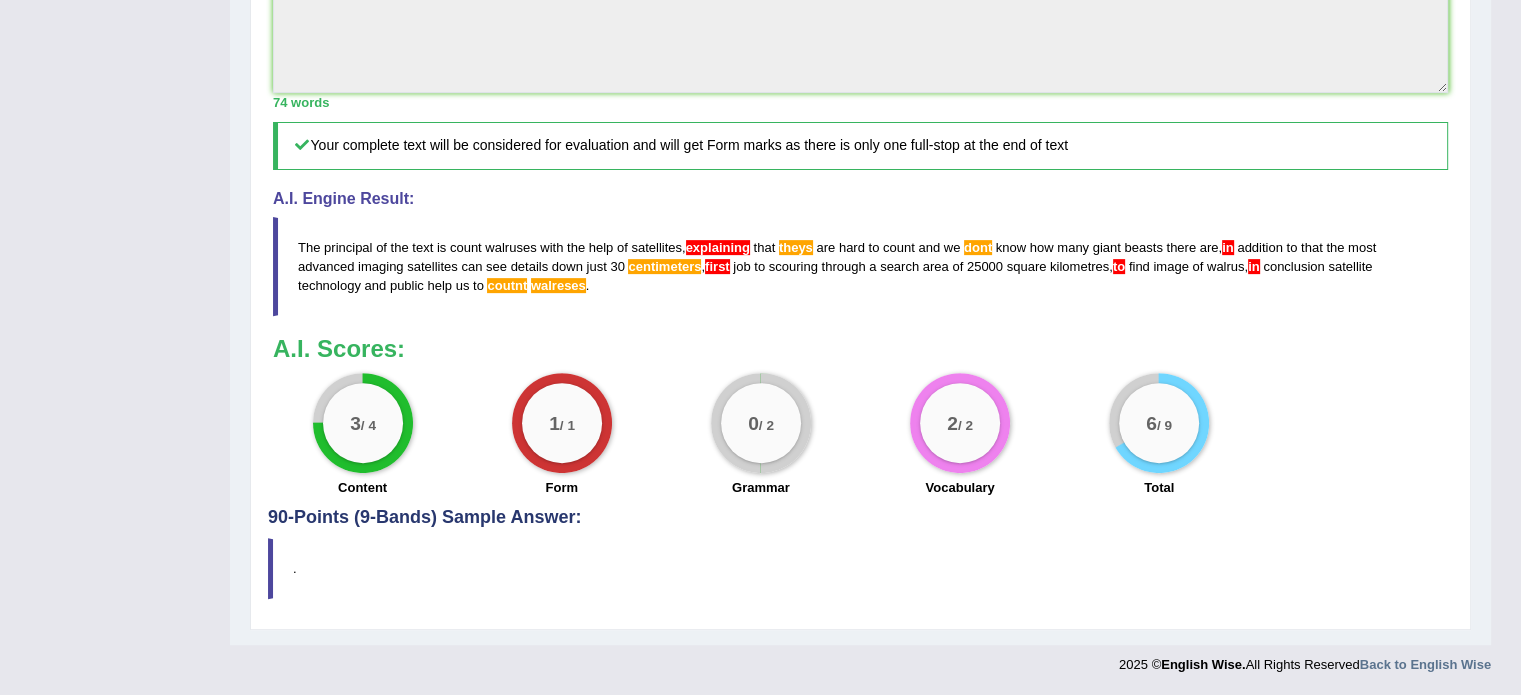 scroll, scrollTop: 766, scrollLeft: 0, axis: vertical 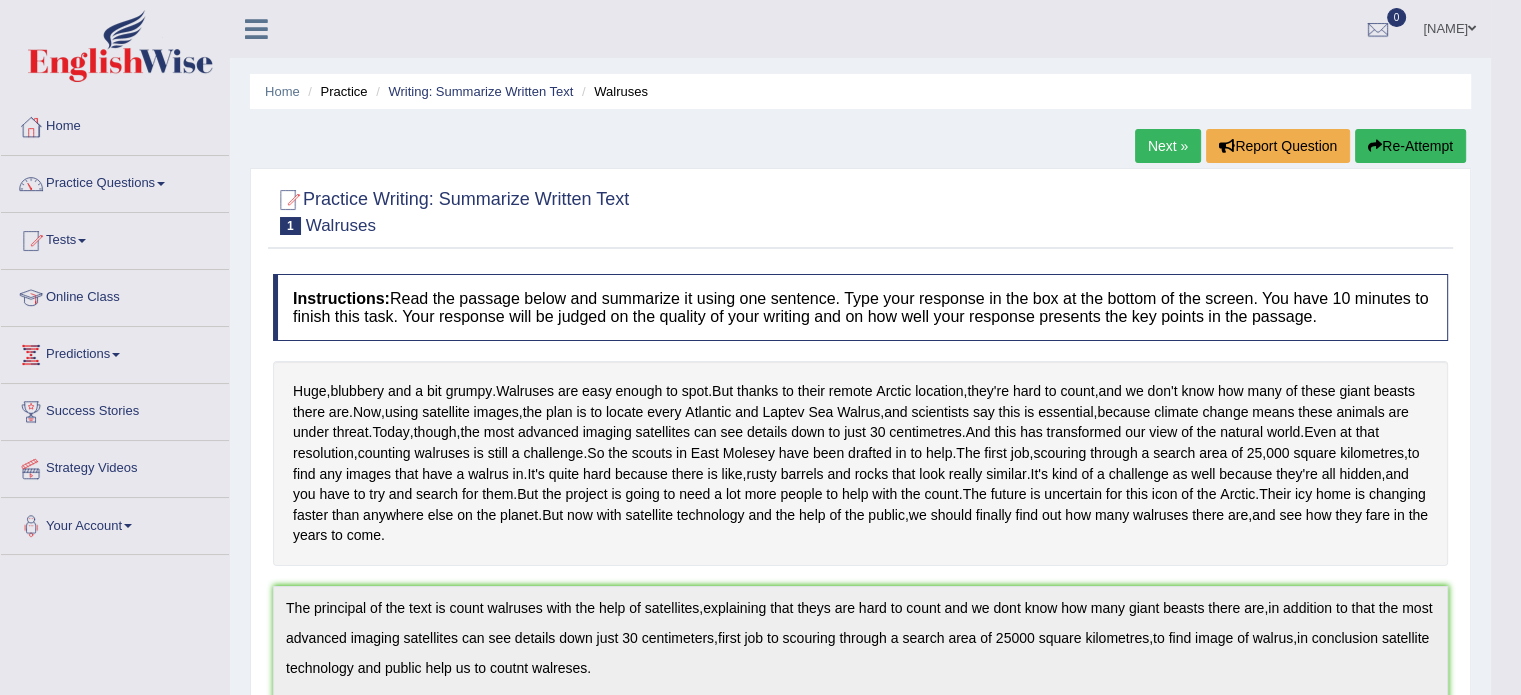click on "Re-Attempt" at bounding box center (1410, 146) 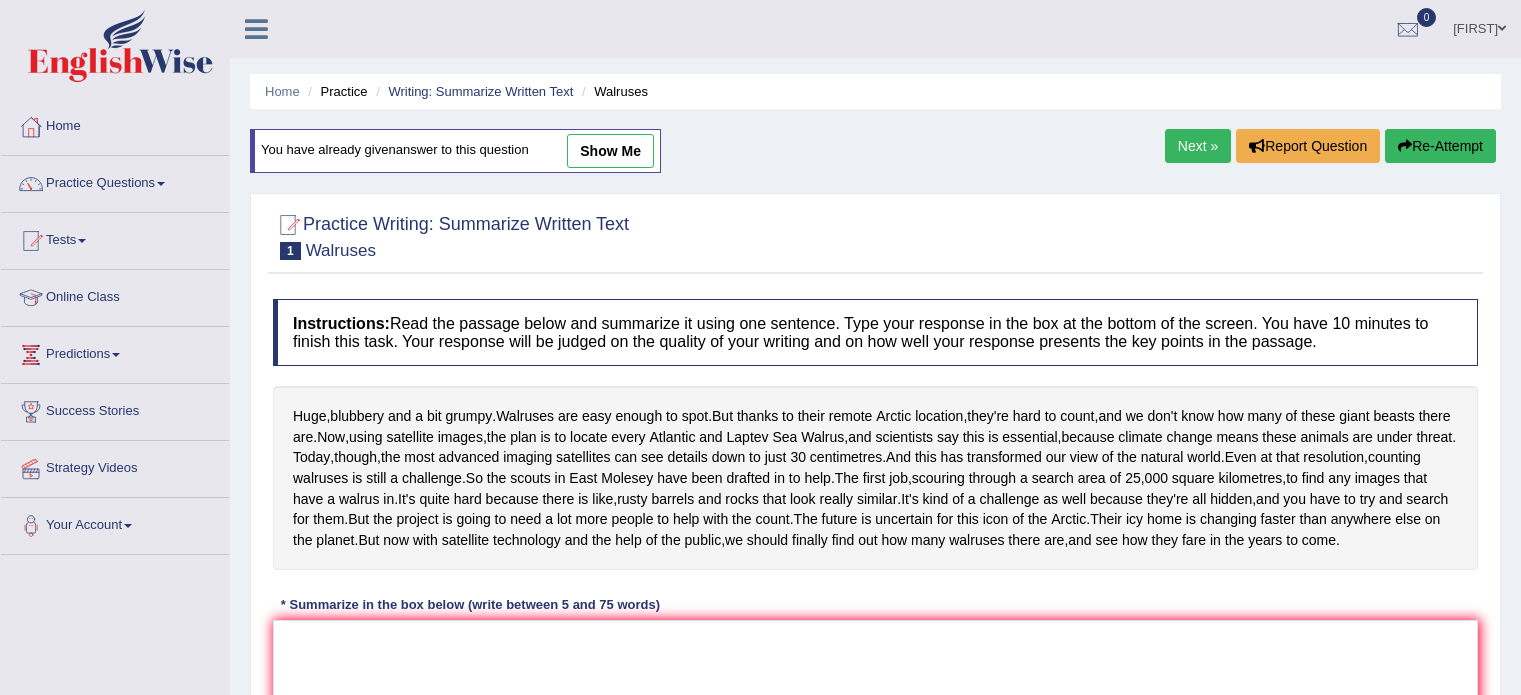 scroll, scrollTop: 0, scrollLeft: 0, axis: both 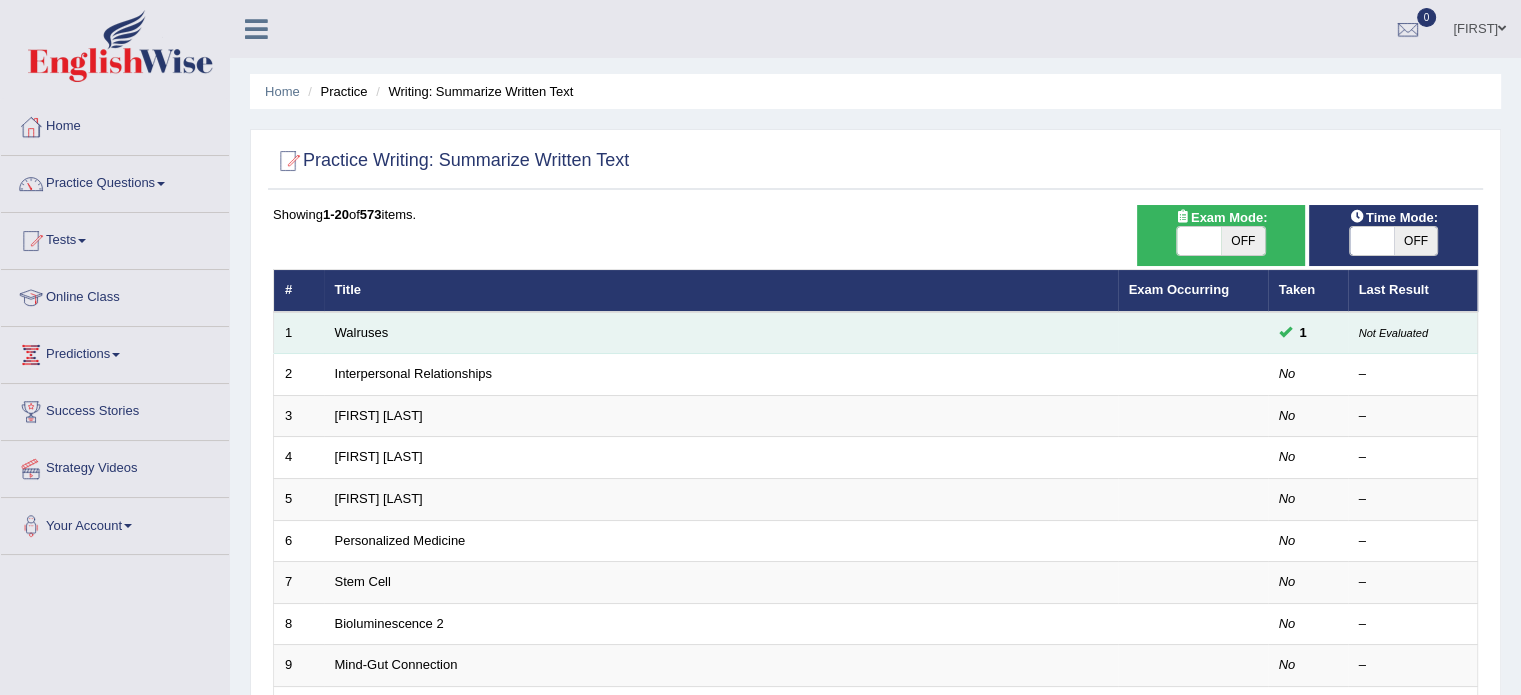 click on "Not Evaluated" at bounding box center (1393, 333) 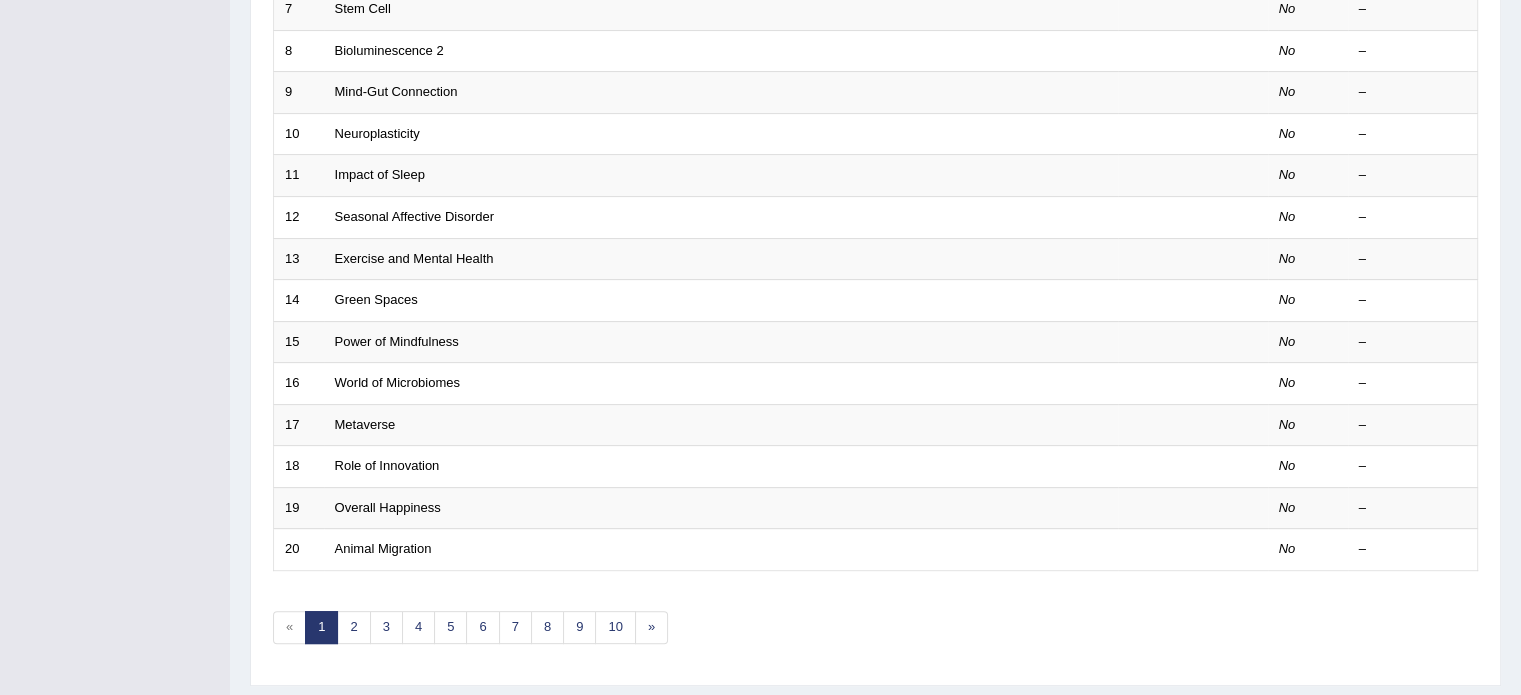 scroll, scrollTop: 623, scrollLeft: 0, axis: vertical 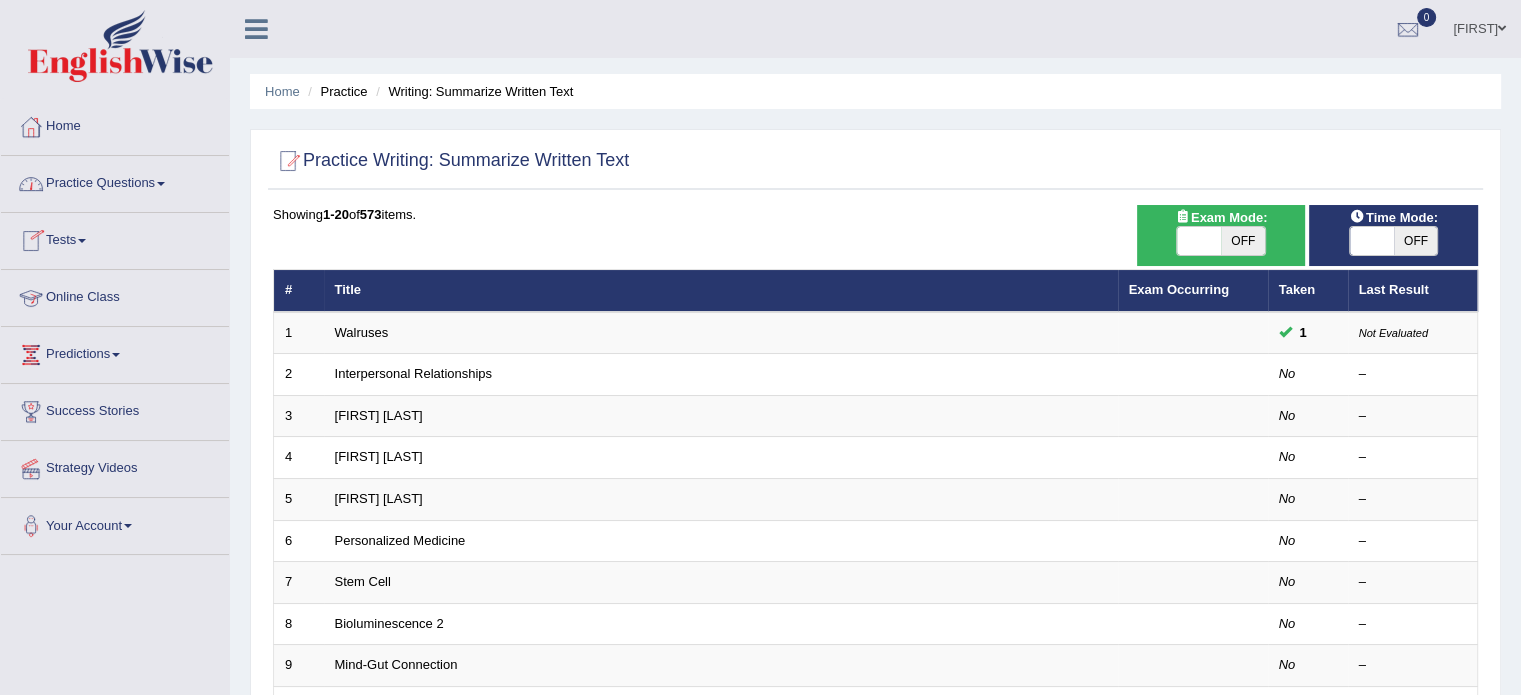 click on "Online Class" at bounding box center (115, 295) 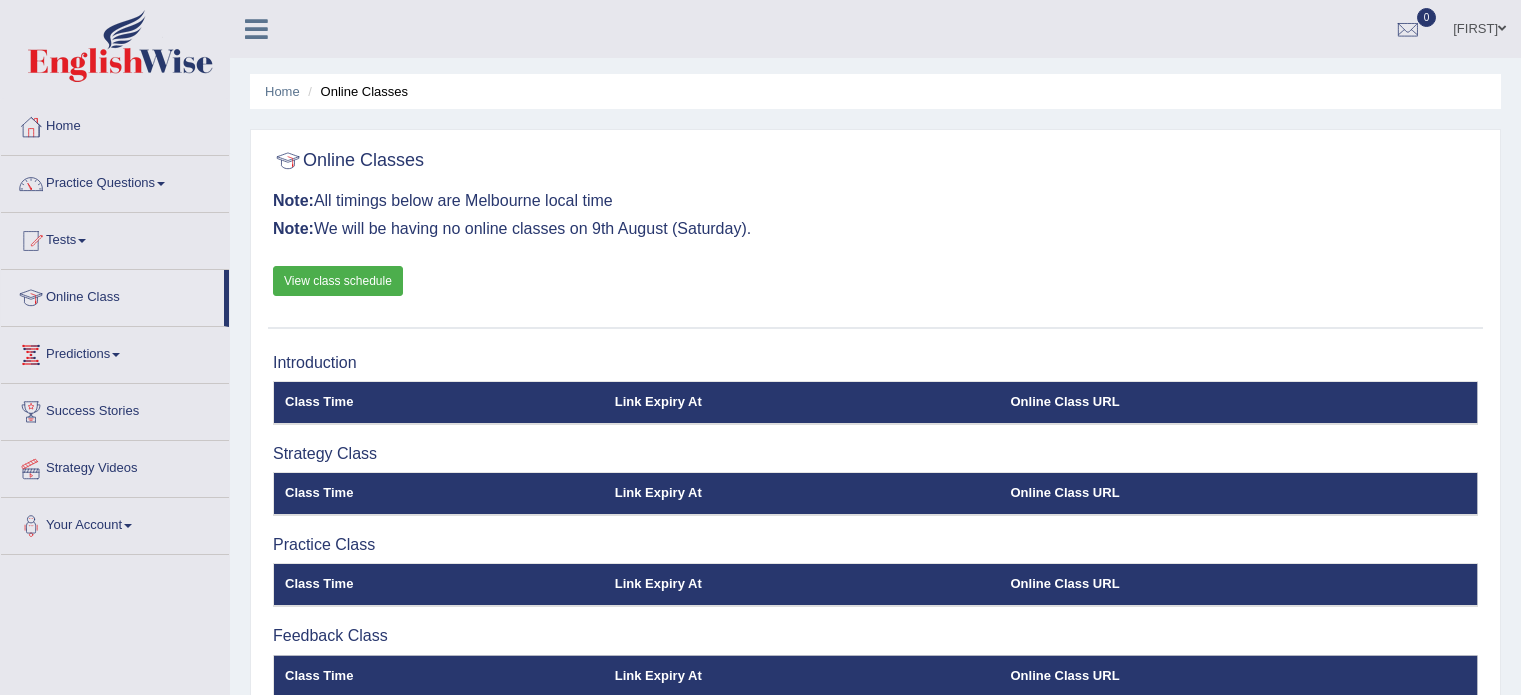 scroll, scrollTop: 0, scrollLeft: 0, axis: both 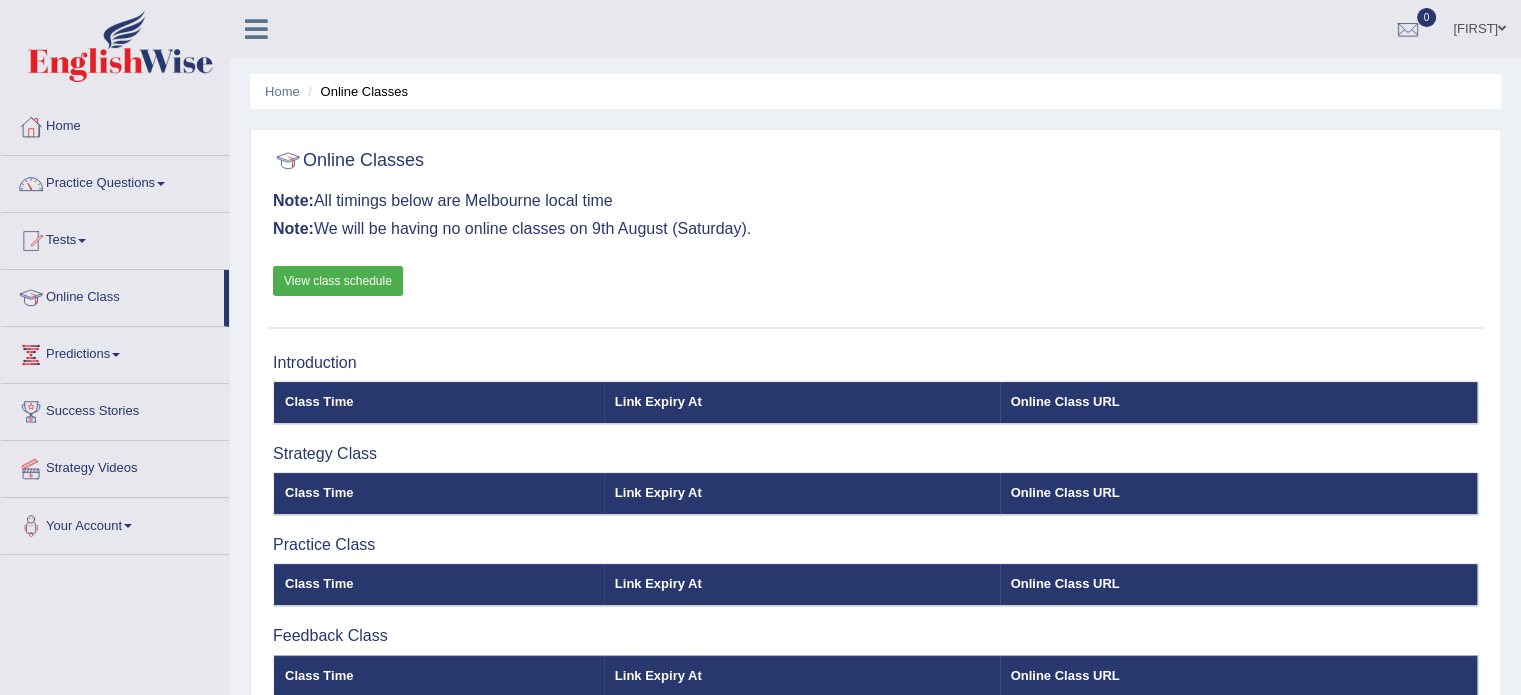 click on "View class schedule" at bounding box center (338, 281) 